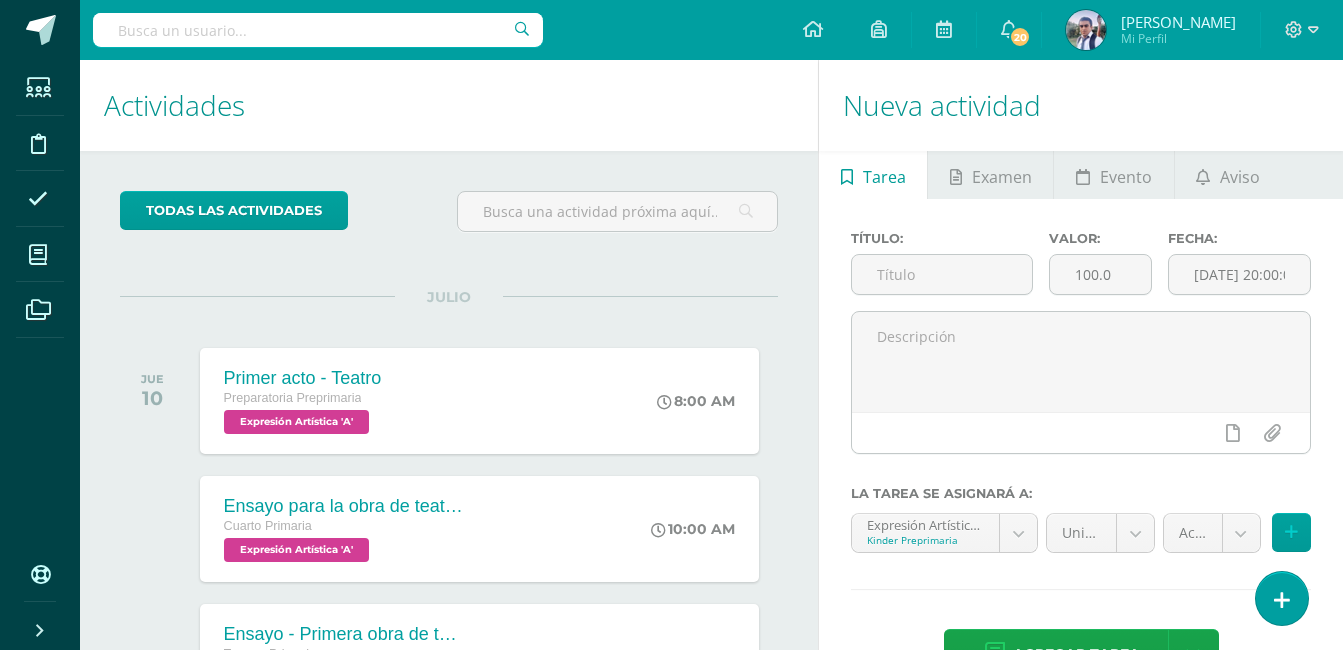 scroll, scrollTop: 0, scrollLeft: 0, axis: both 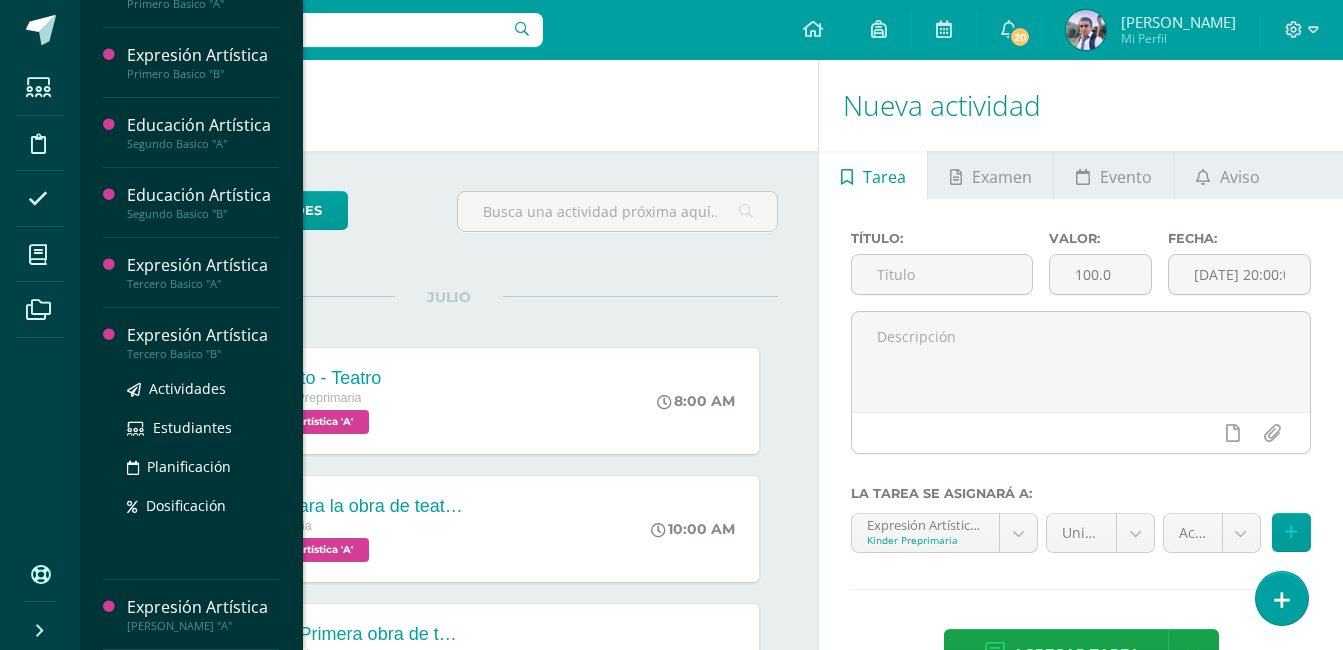 click on "Expresión Artística" at bounding box center (203, 335) 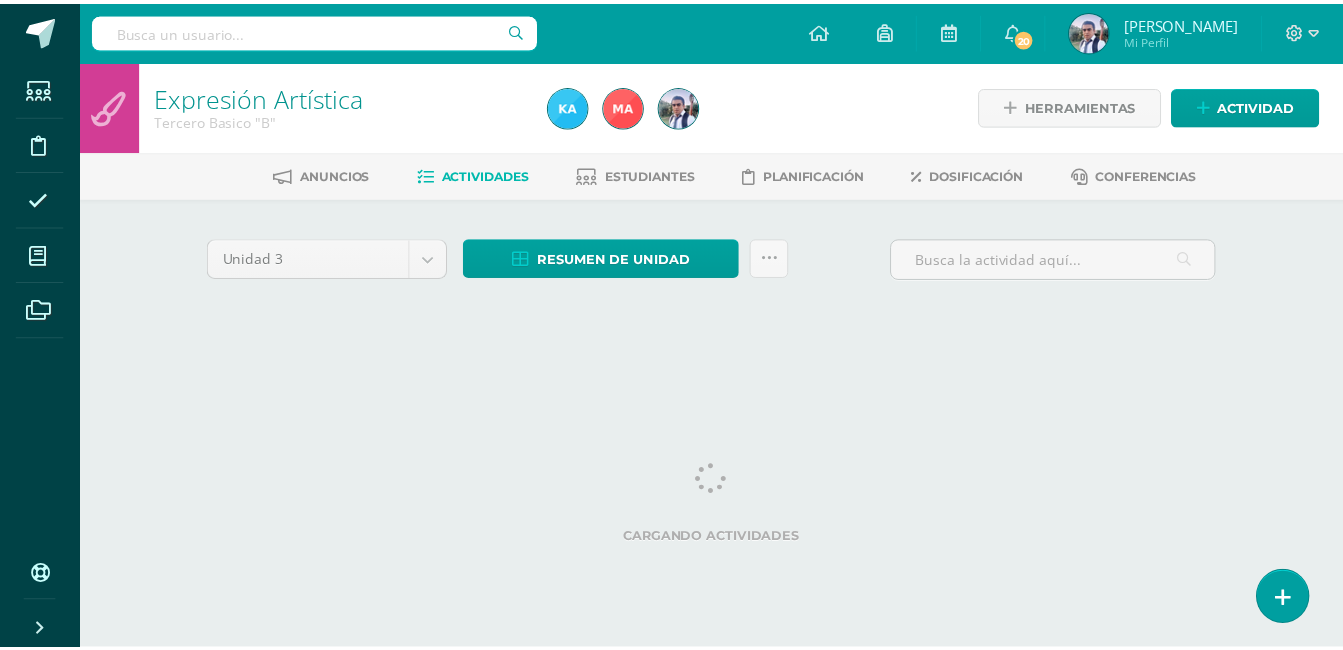 scroll, scrollTop: 0, scrollLeft: 0, axis: both 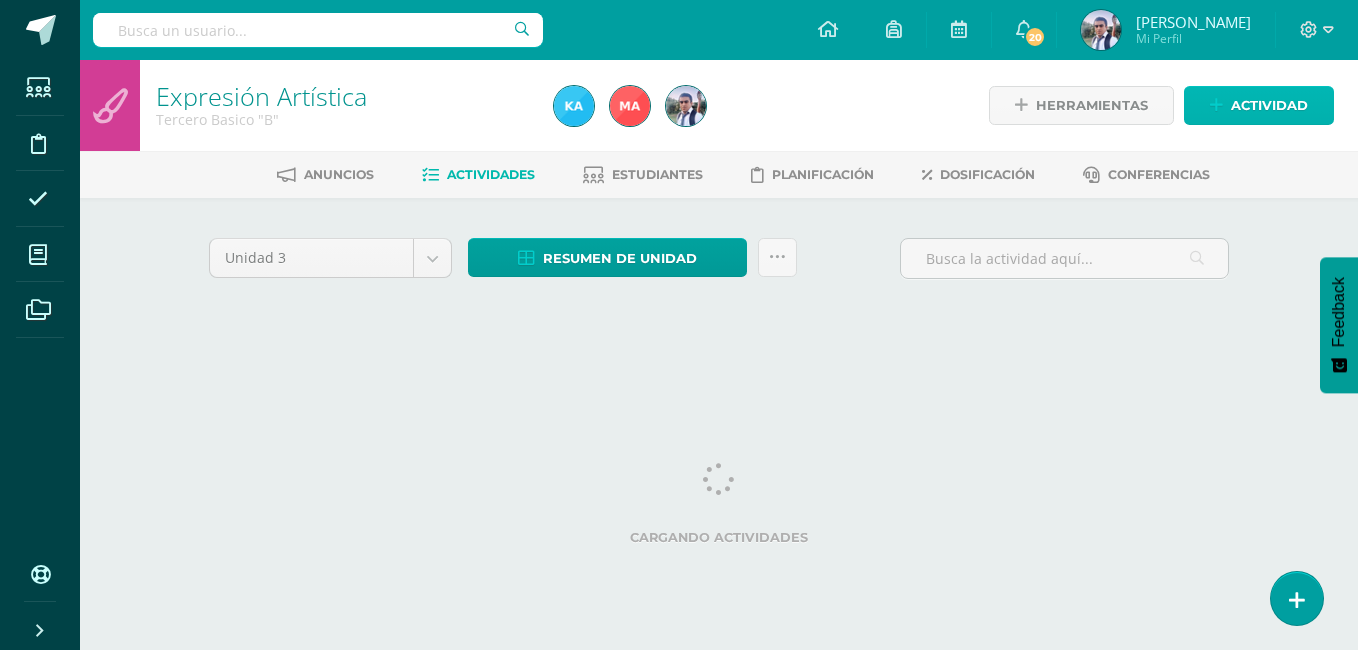 click on "Actividad" at bounding box center [1269, 105] 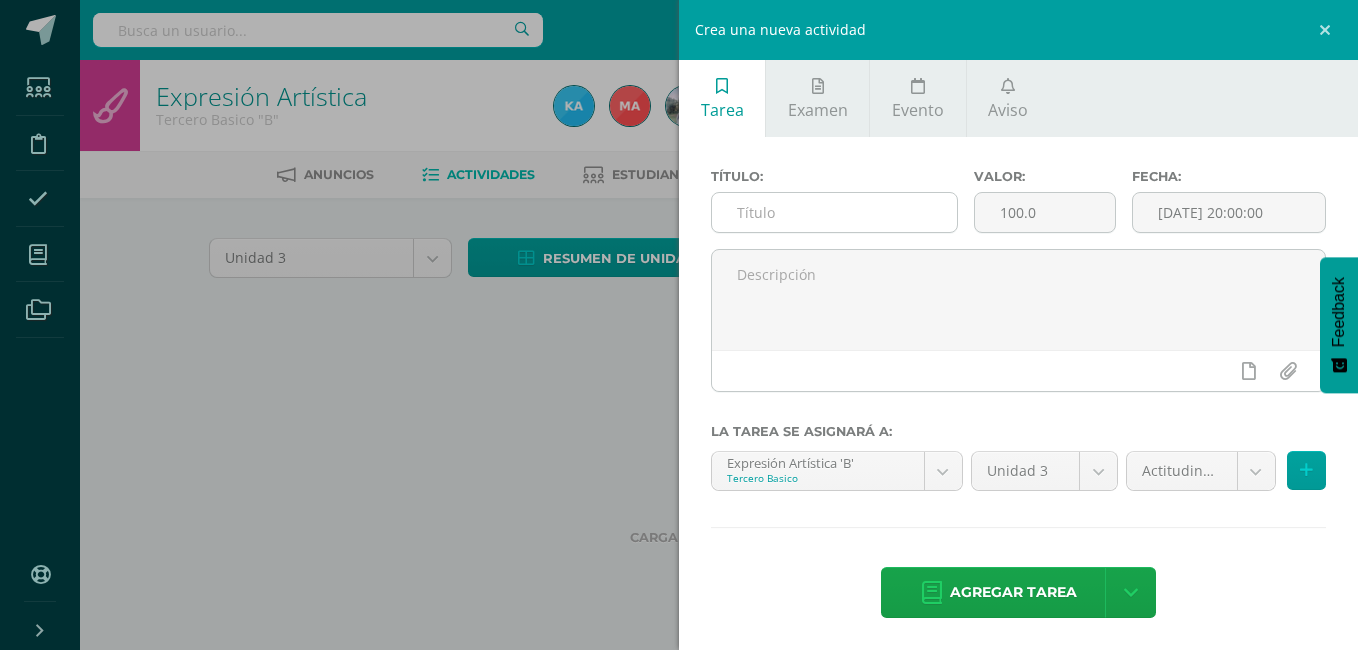 click at bounding box center [834, 212] 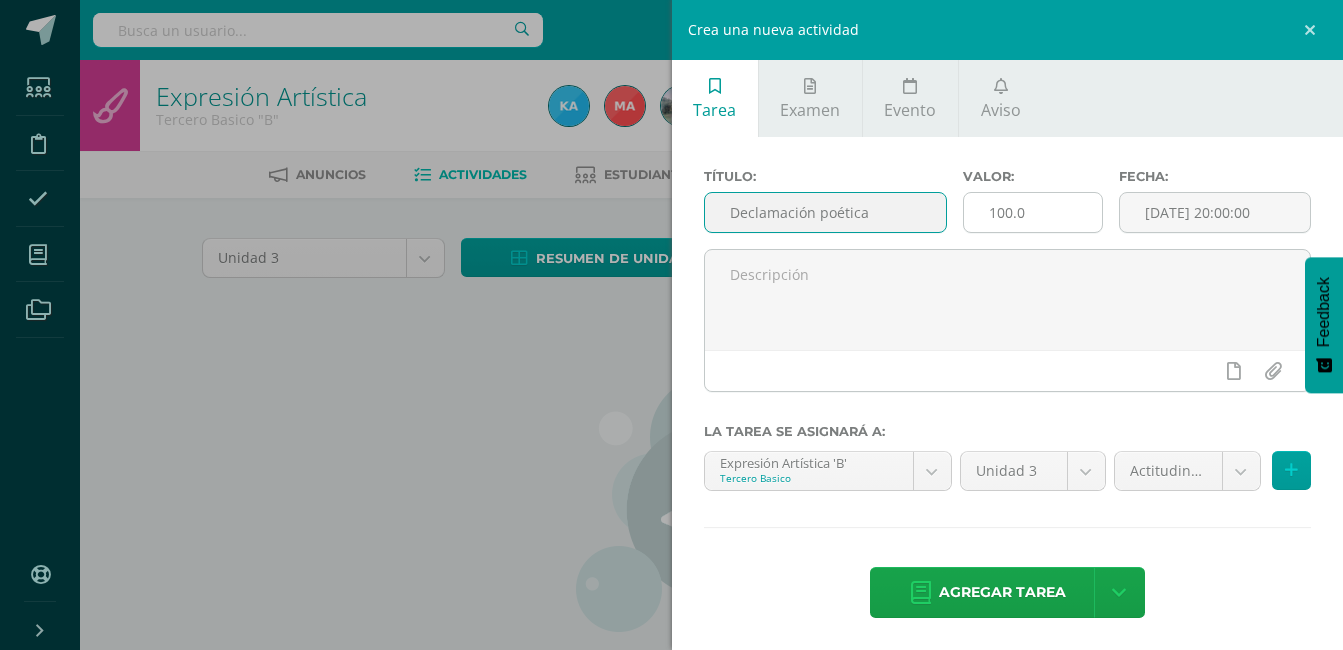 type on "Declamación poética" 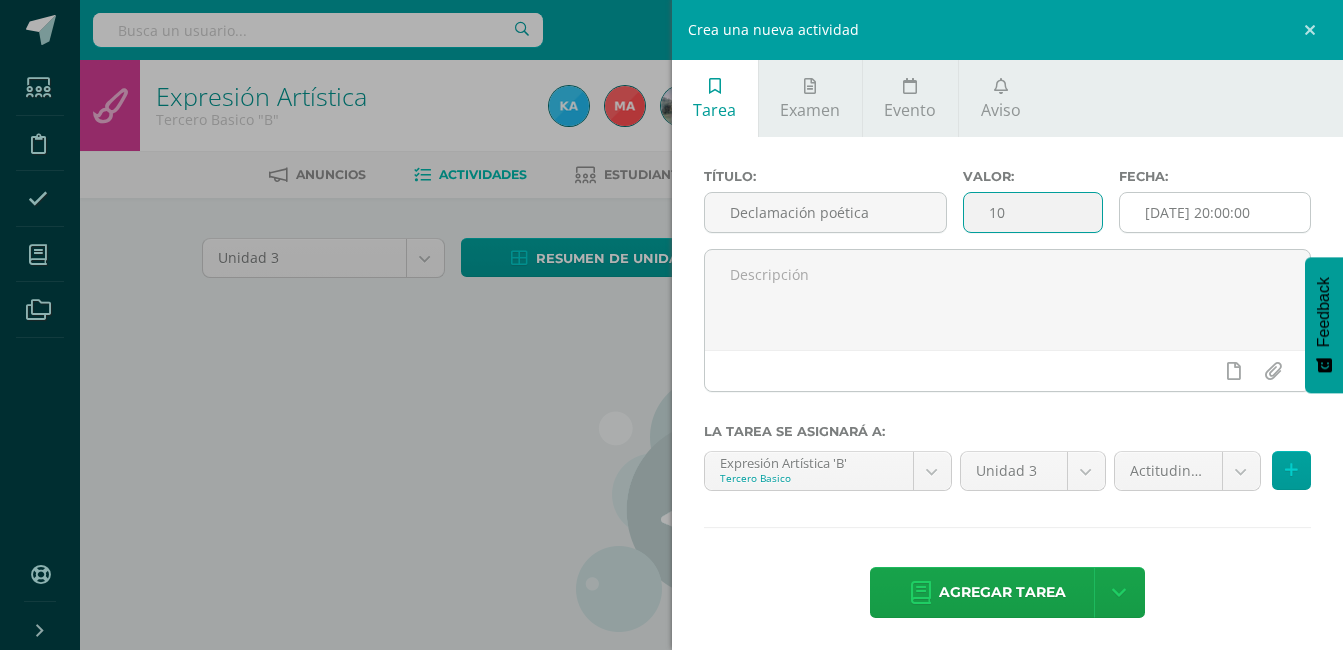 type on "10" 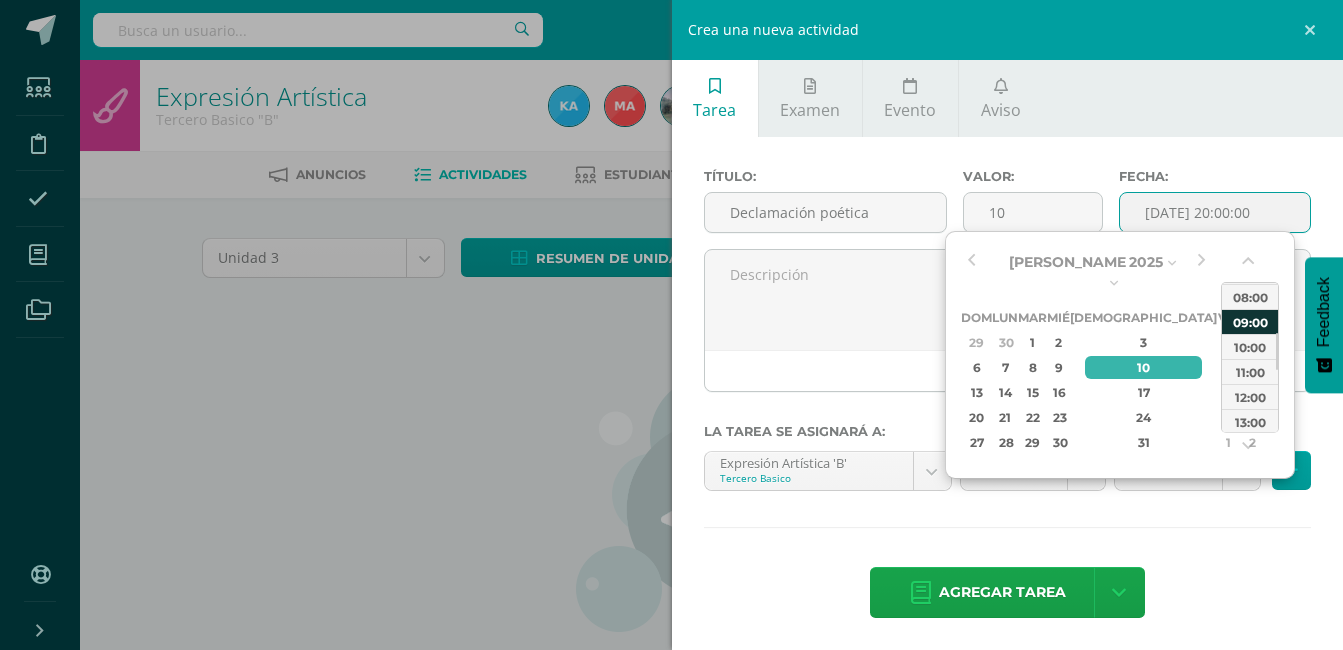 click on "08:00" at bounding box center [1250, 296] 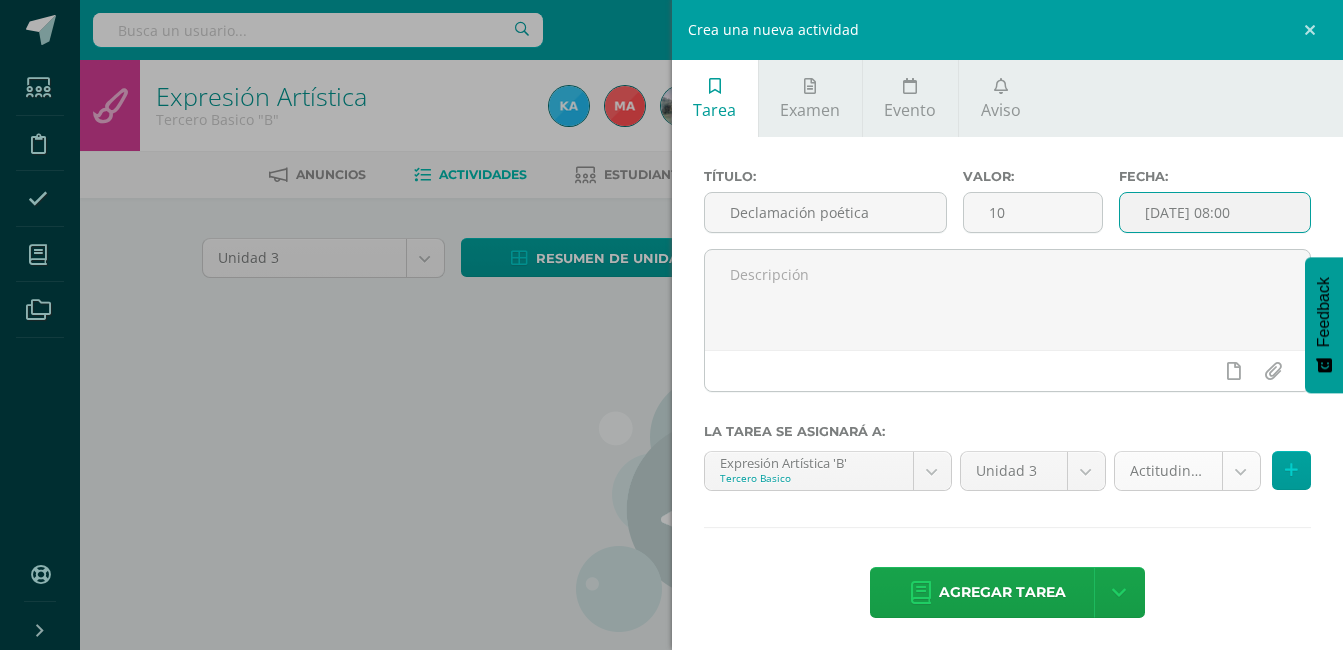 click on "Estudiantes Disciplina Asistencia Mis cursos Archivos Soporte
Ayuda
Reportar un problema
Centro de ayuda
Últimas actualizaciones
Cerrar panel
Expresión Artística
Kinder
Preprimaria
"A"
Actividades Estudiantes Planificación Dosificación
Expresión Artística
Kinder
Preprimaria
"B"
Actividades Estudiantes Planificación Dosificación
Expresión Artística
Preparatoria
Preprimaria
"A"
Actividades Estudiantes 20 20" at bounding box center [671, 429] 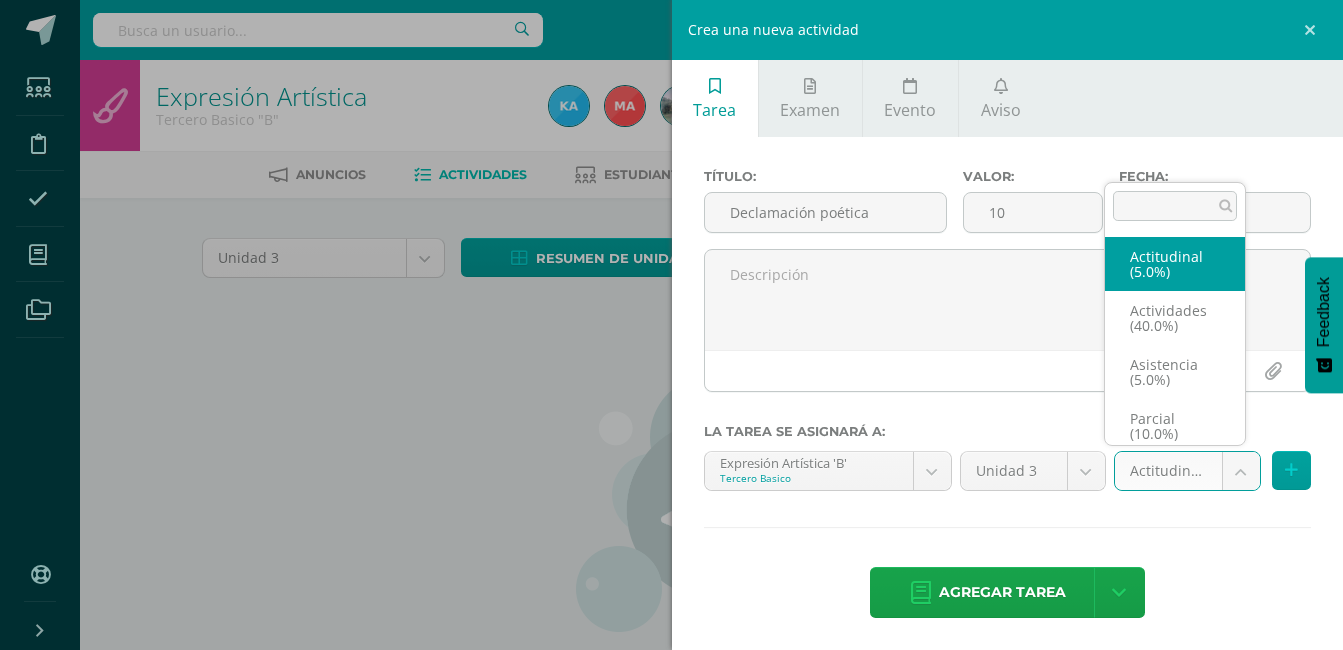 scroll, scrollTop: 8, scrollLeft: 0, axis: vertical 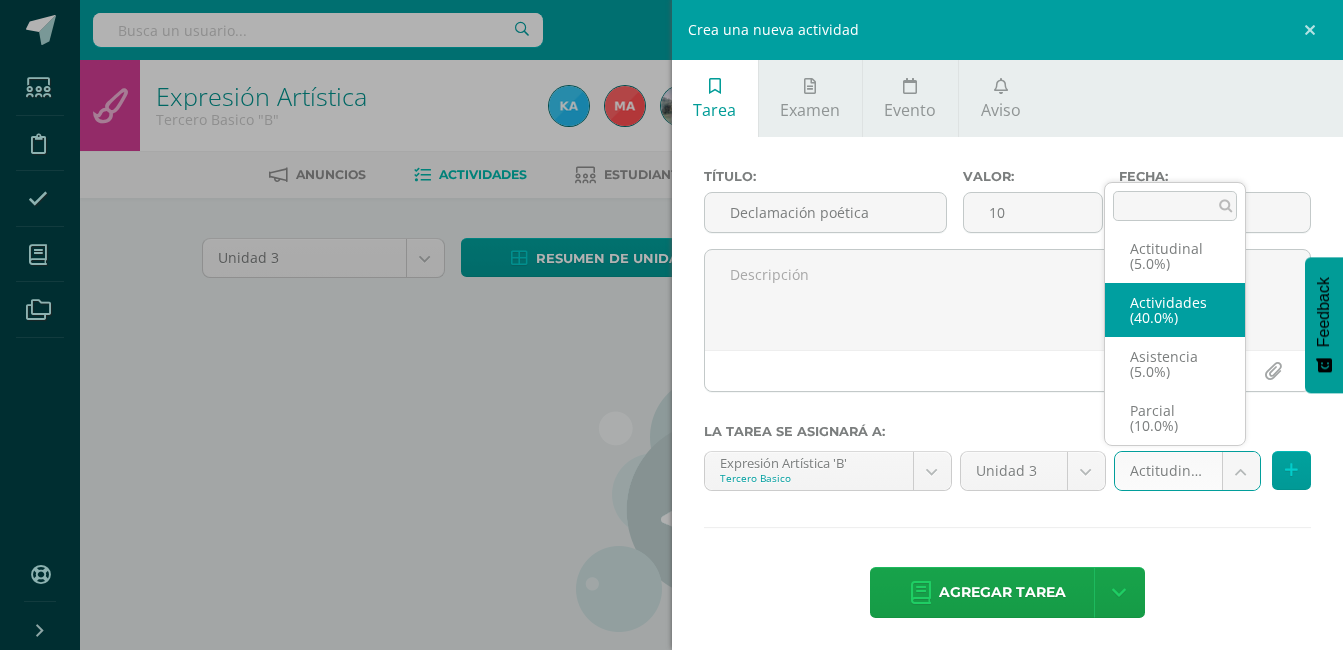 select on "119442" 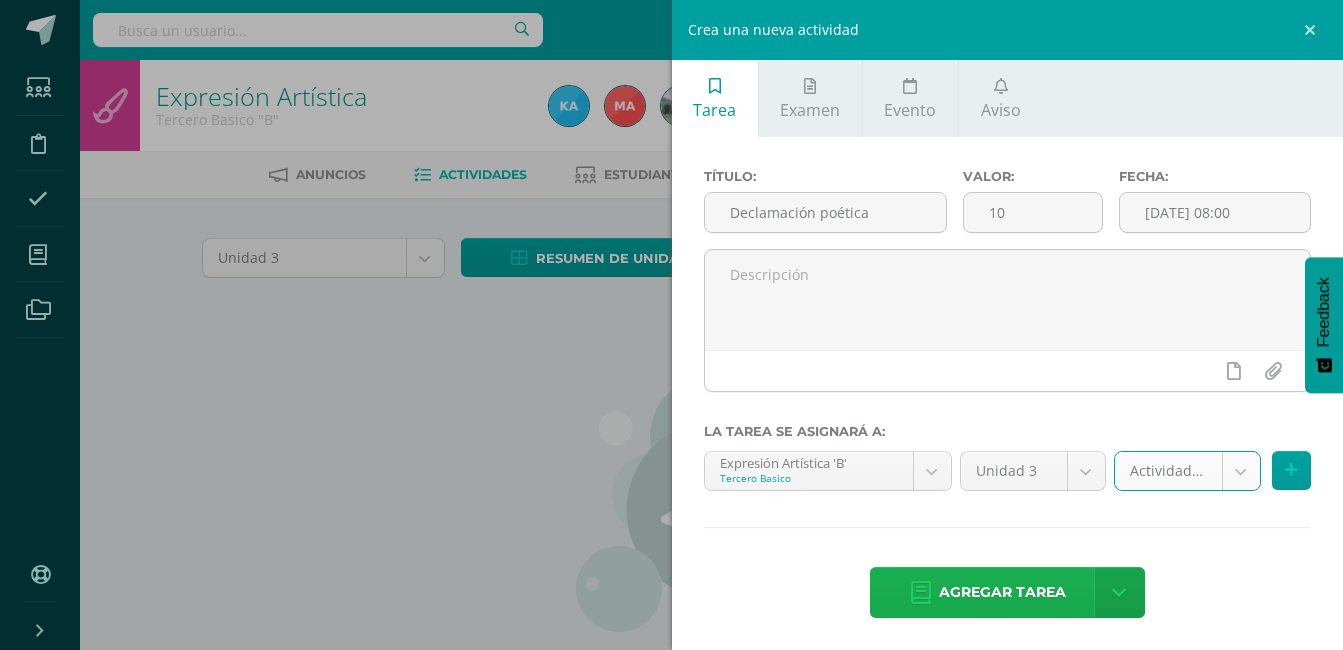 click on "Agregar tarea" at bounding box center (1002, 592) 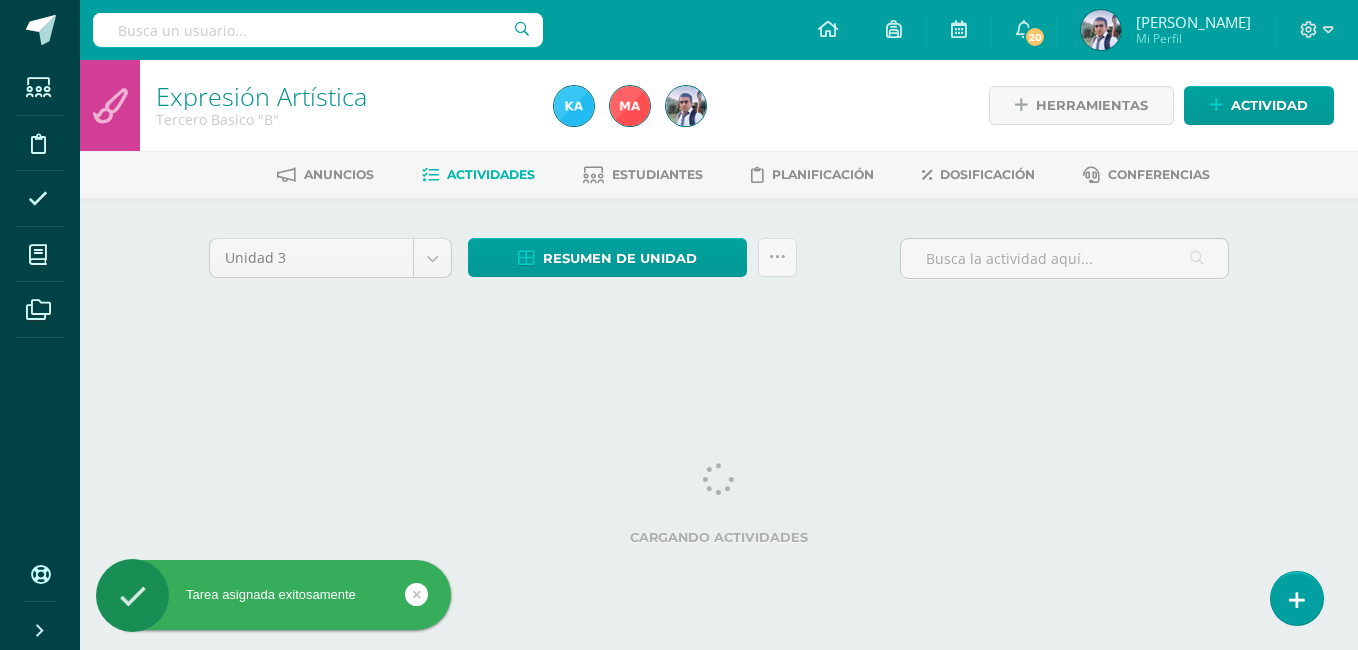 scroll, scrollTop: 0, scrollLeft: 0, axis: both 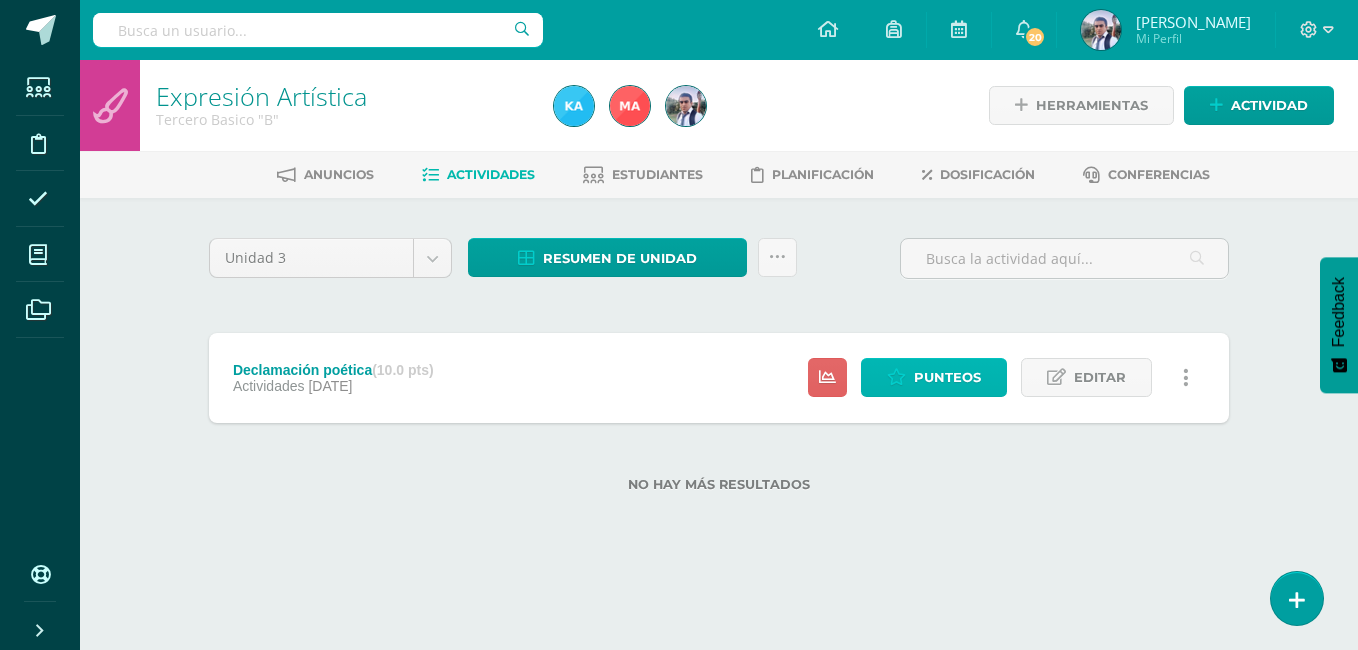 click on "Punteos" at bounding box center (947, 377) 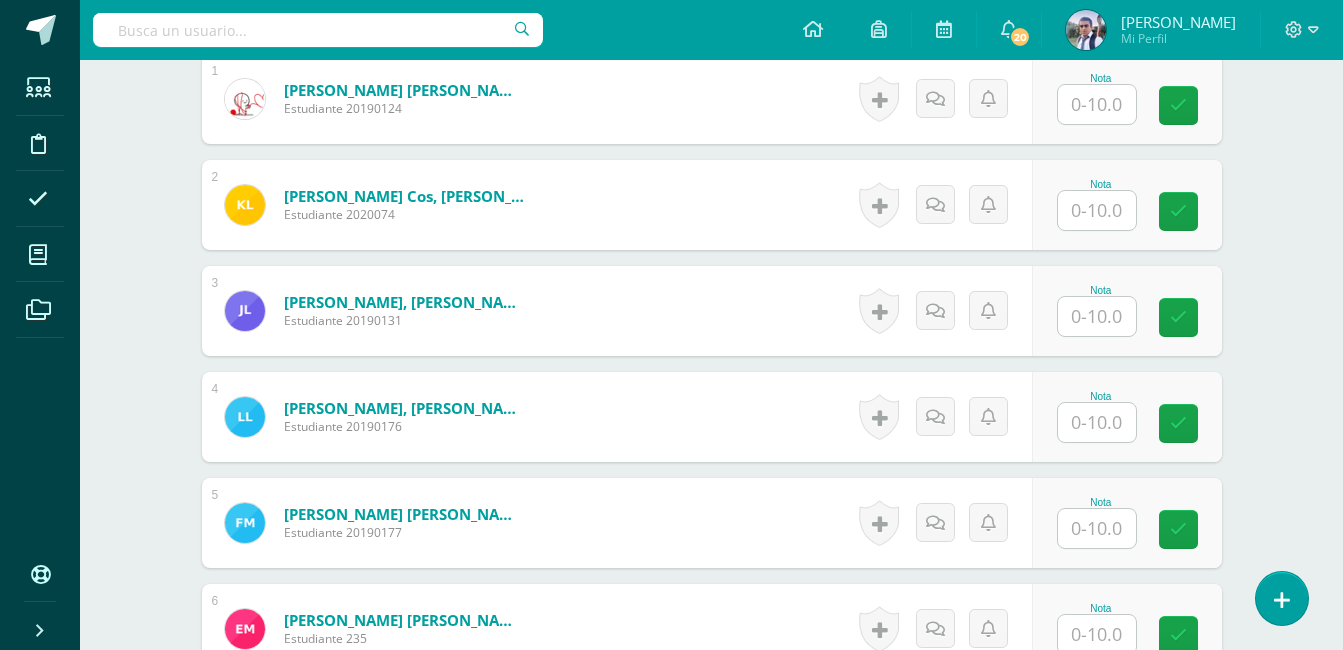 scroll, scrollTop: 698, scrollLeft: 0, axis: vertical 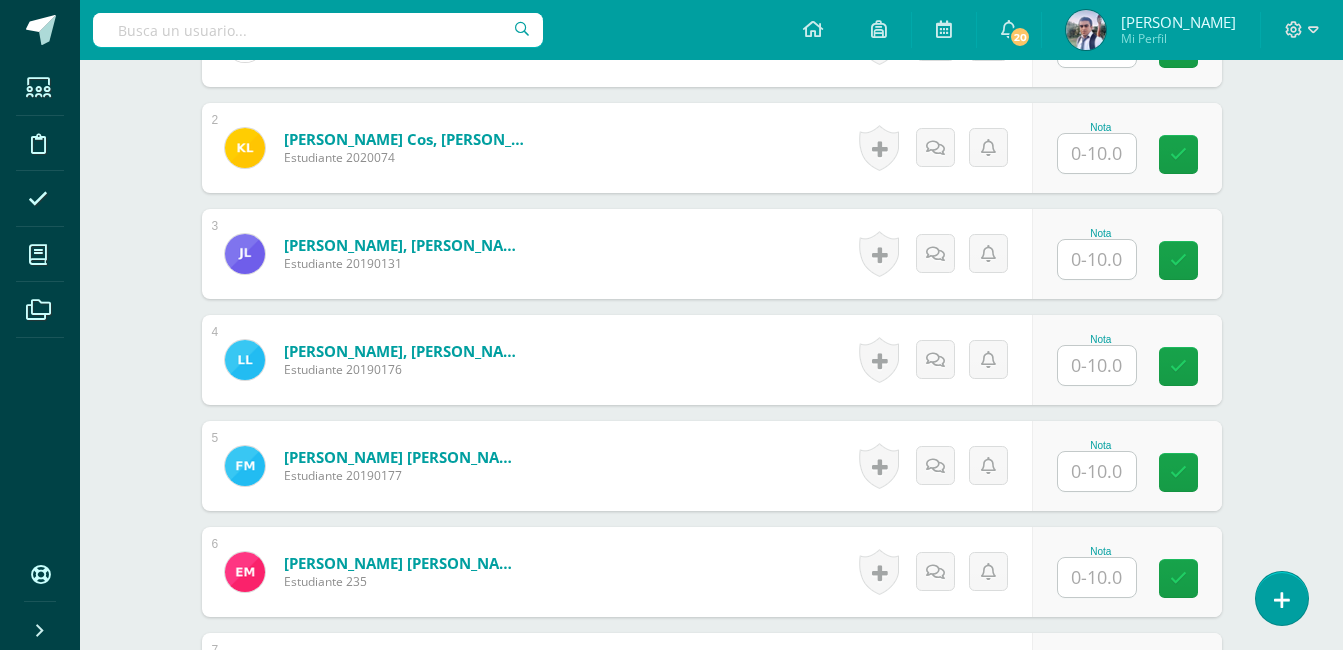 click at bounding box center (1097, 365) 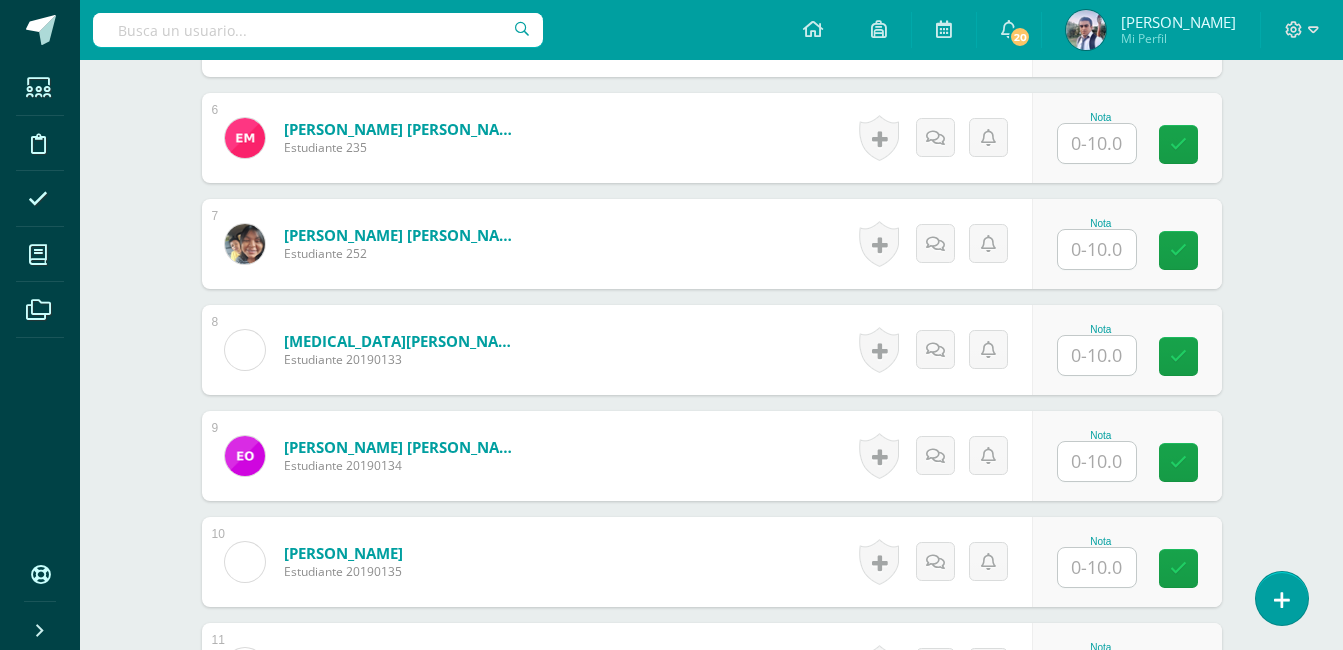 scroll, scrollTop: 1131, scrollLeft: 0, axis: vertical 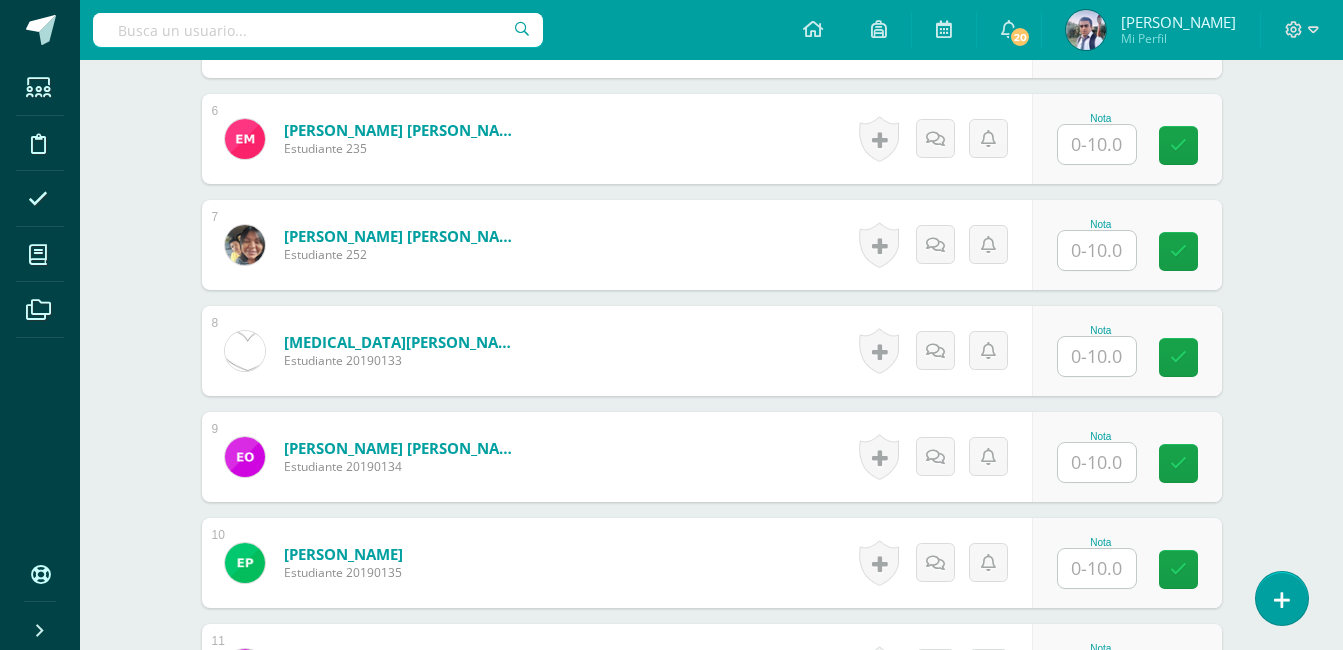 type on "10" 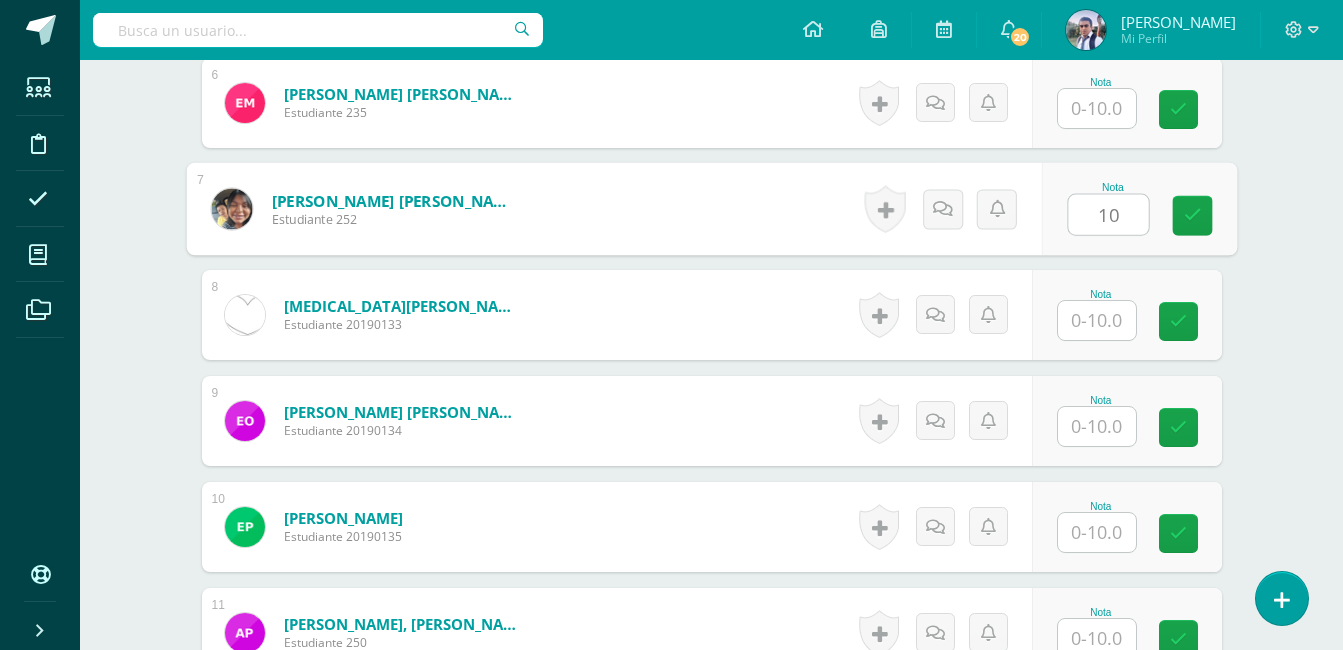 scroll, scrollTop: 1203, scrollLeft: 0, axis: vertical 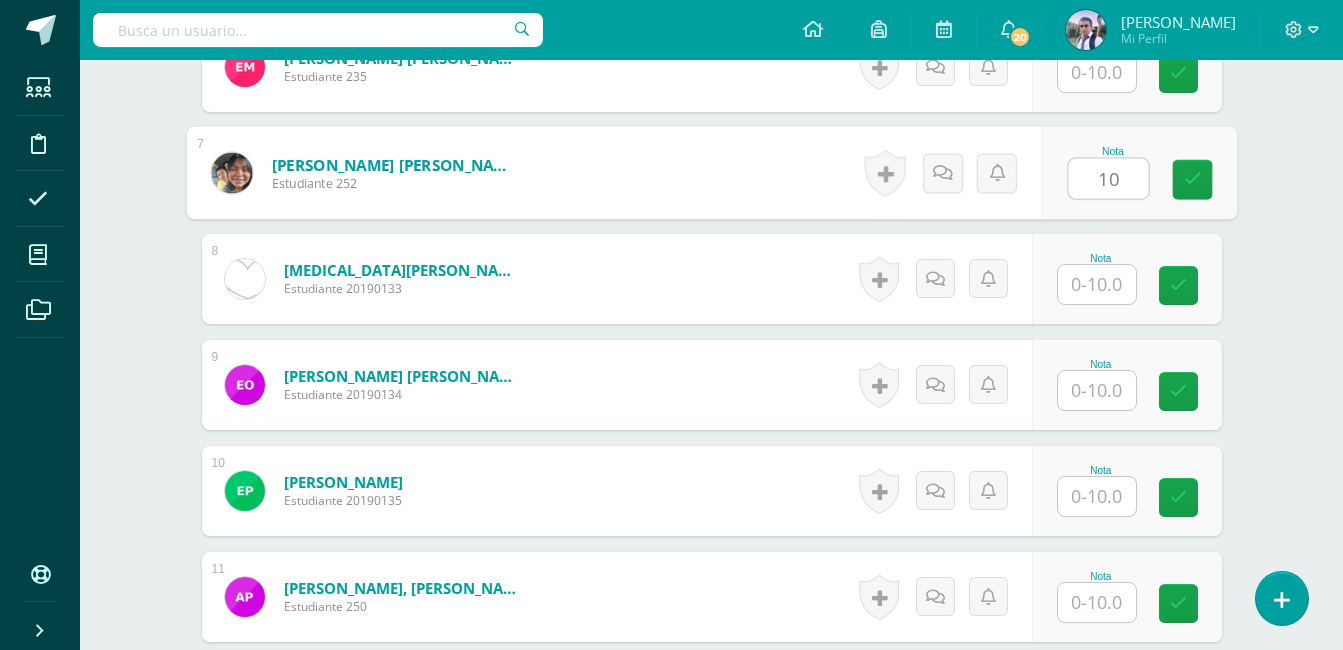 type on "10" 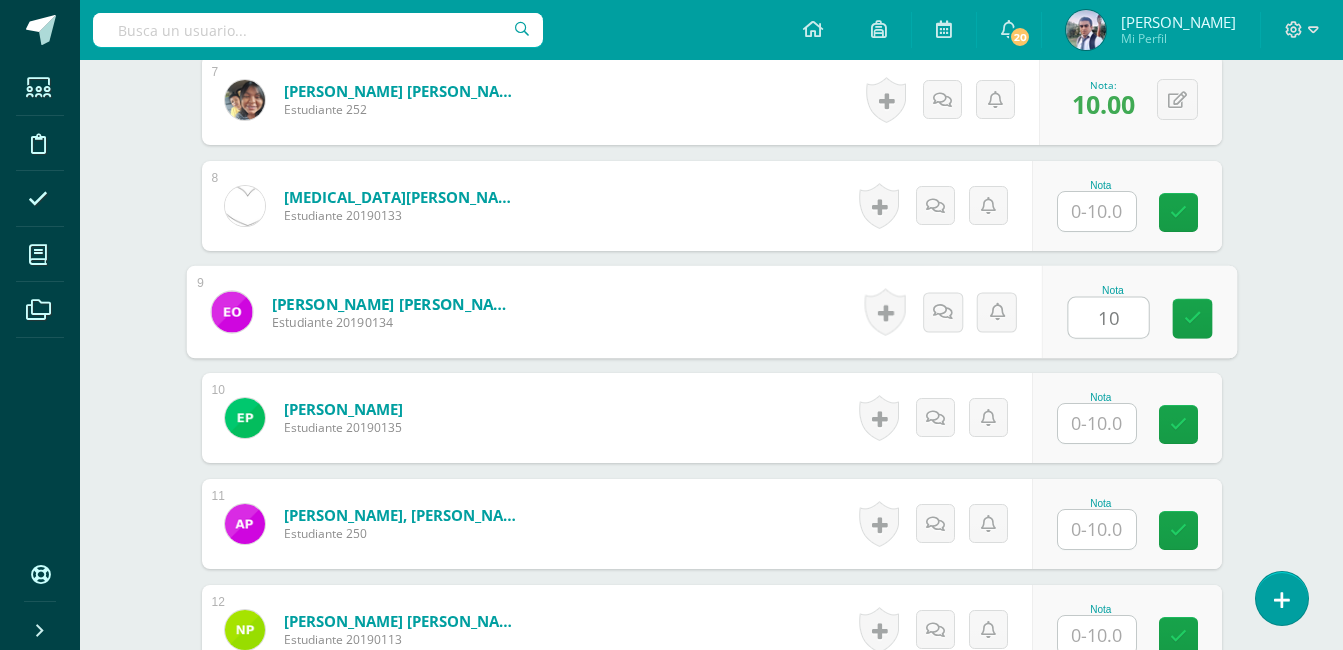 scroll, scrollTop: 1279, scrollLeft: 0, axis: vertical 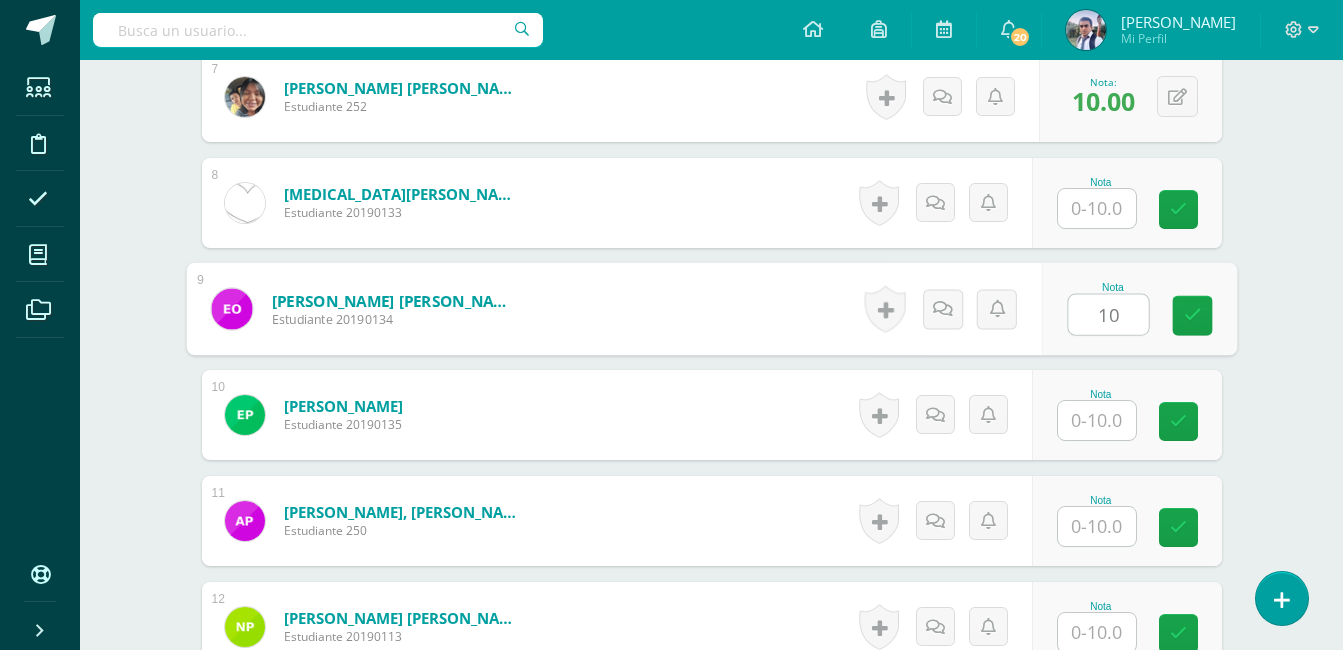 type on "10" 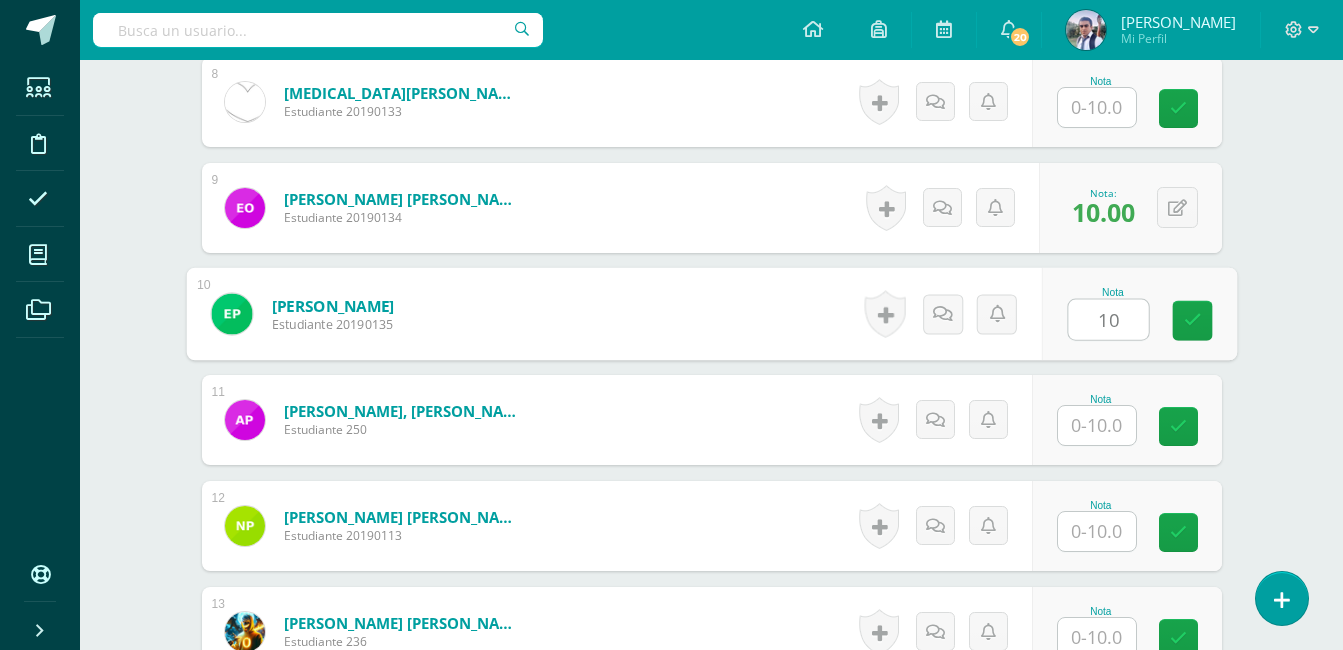 scroll, scrollTop: 1391, scrollLeft: 0, axis: vertical 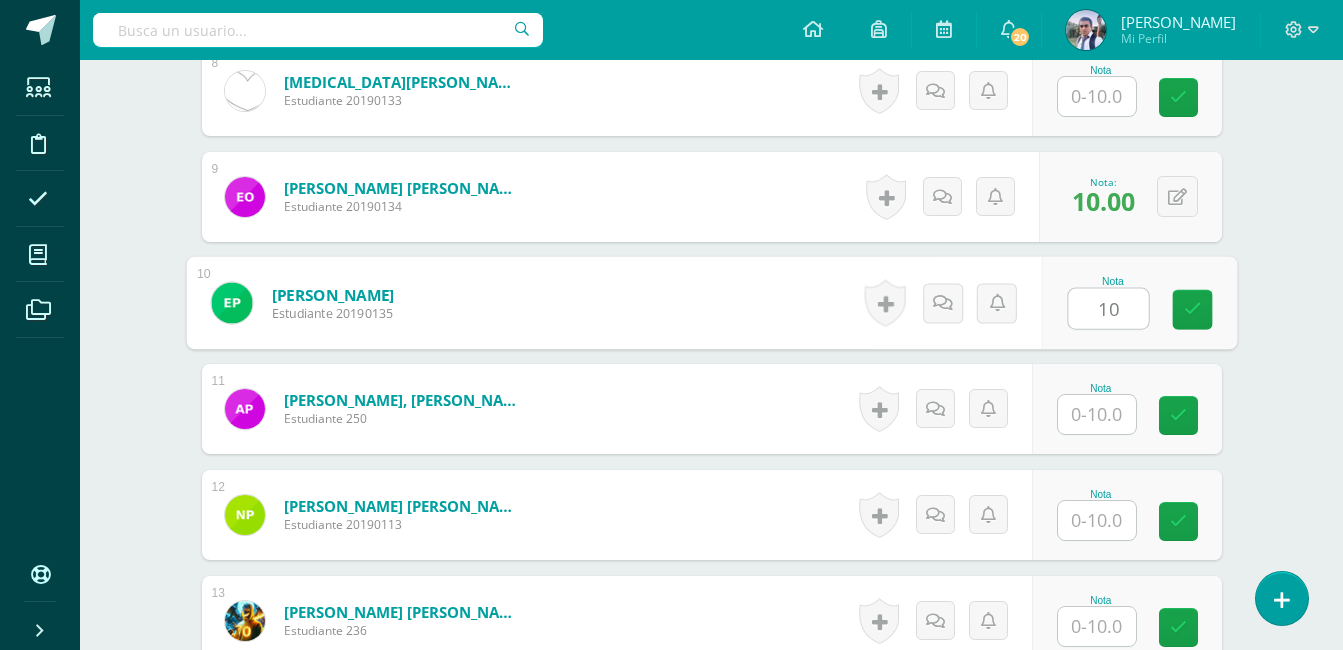 type on "10" 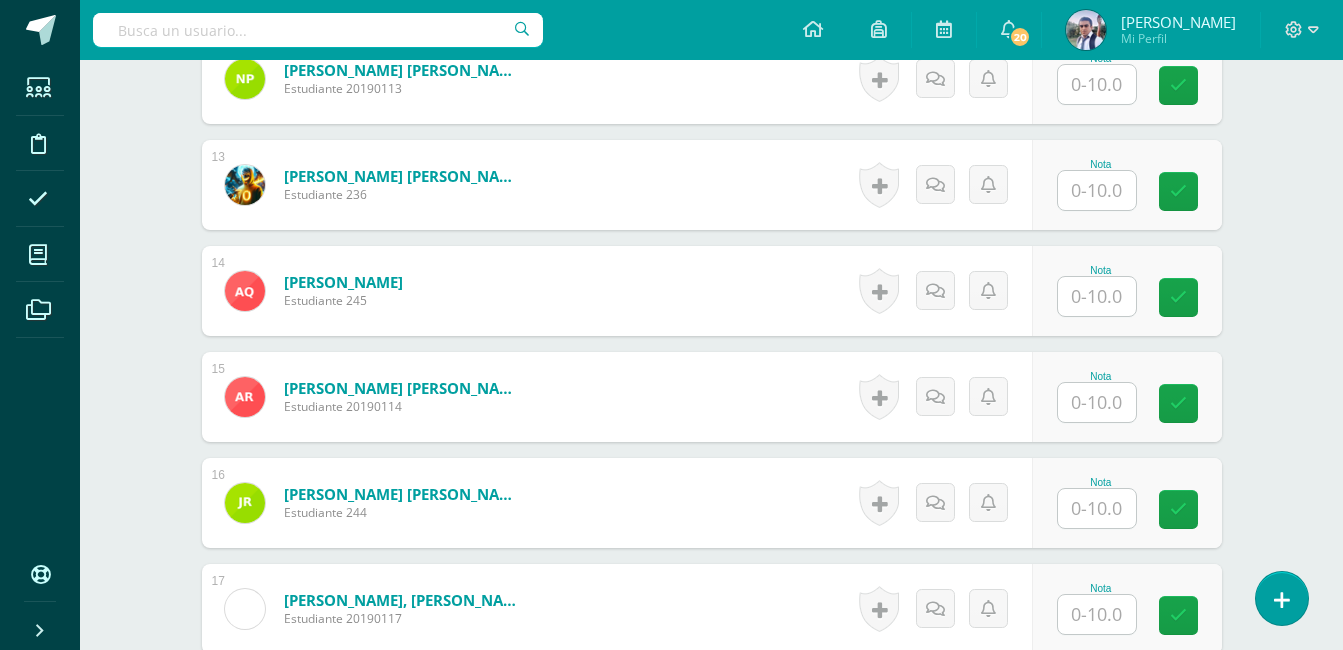 scroll, scrollTop: 1829, scrollLeft: 0, axis: vertical 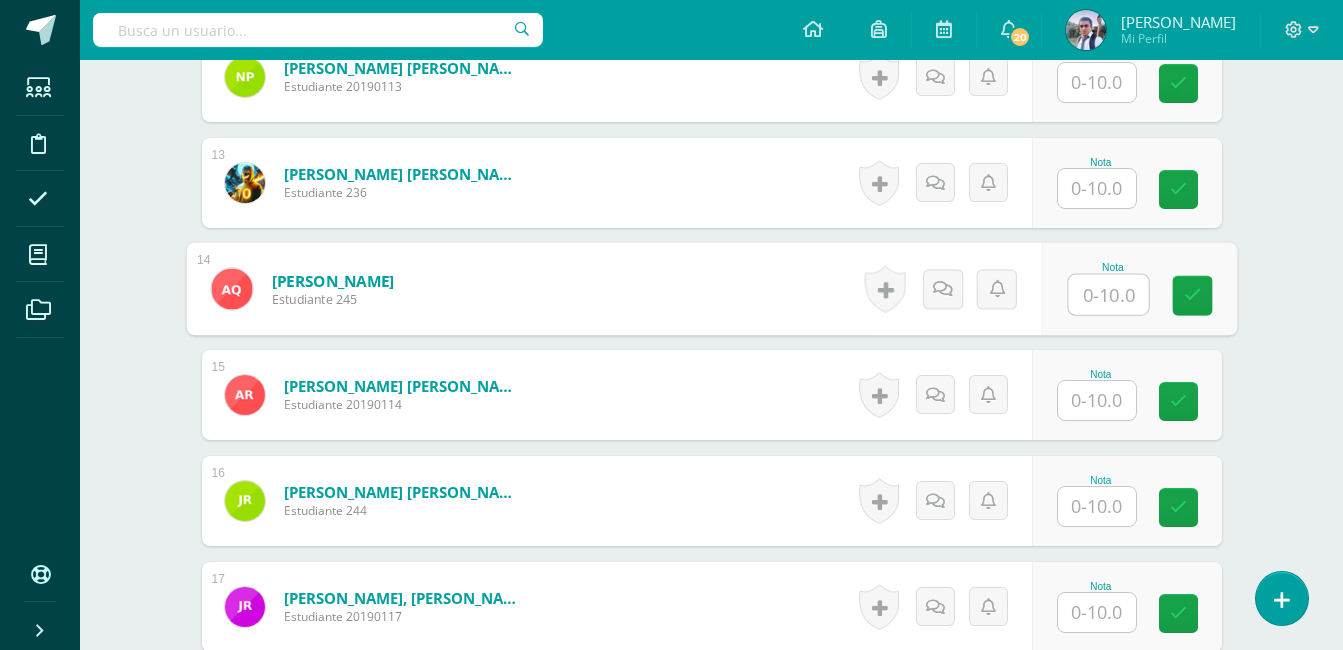click at bounding box center (1108, 295) 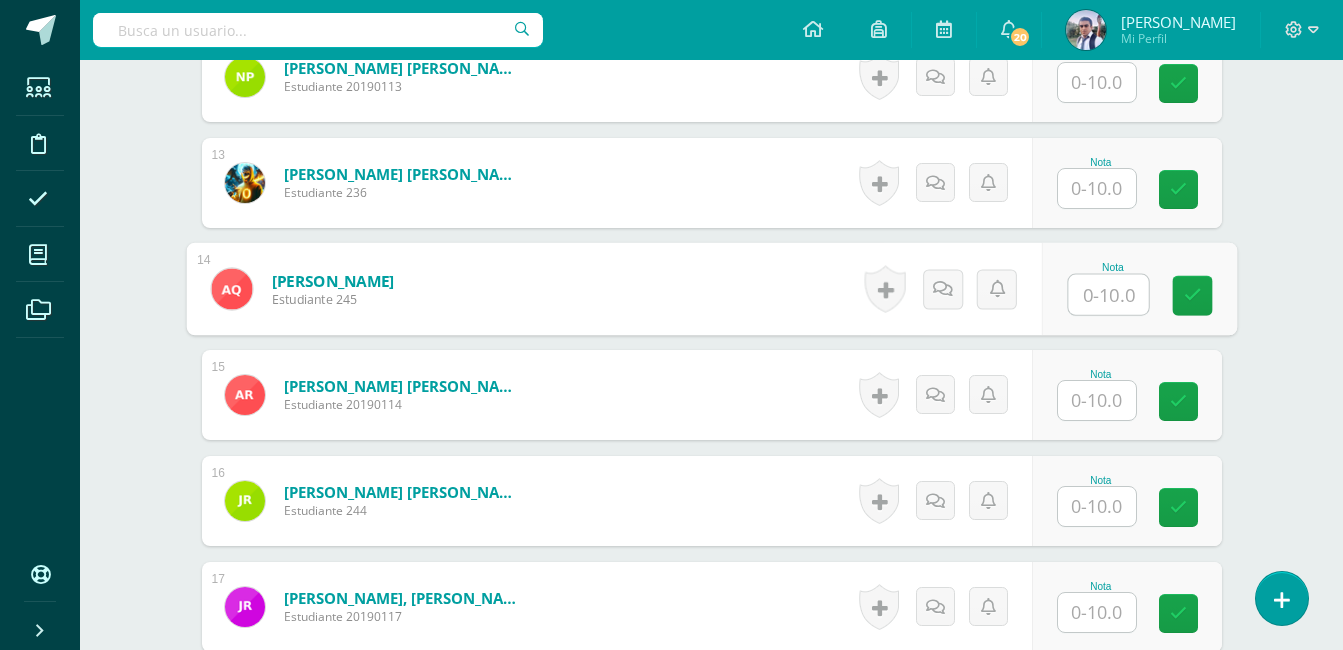 click at bounding box center (1108, 295) 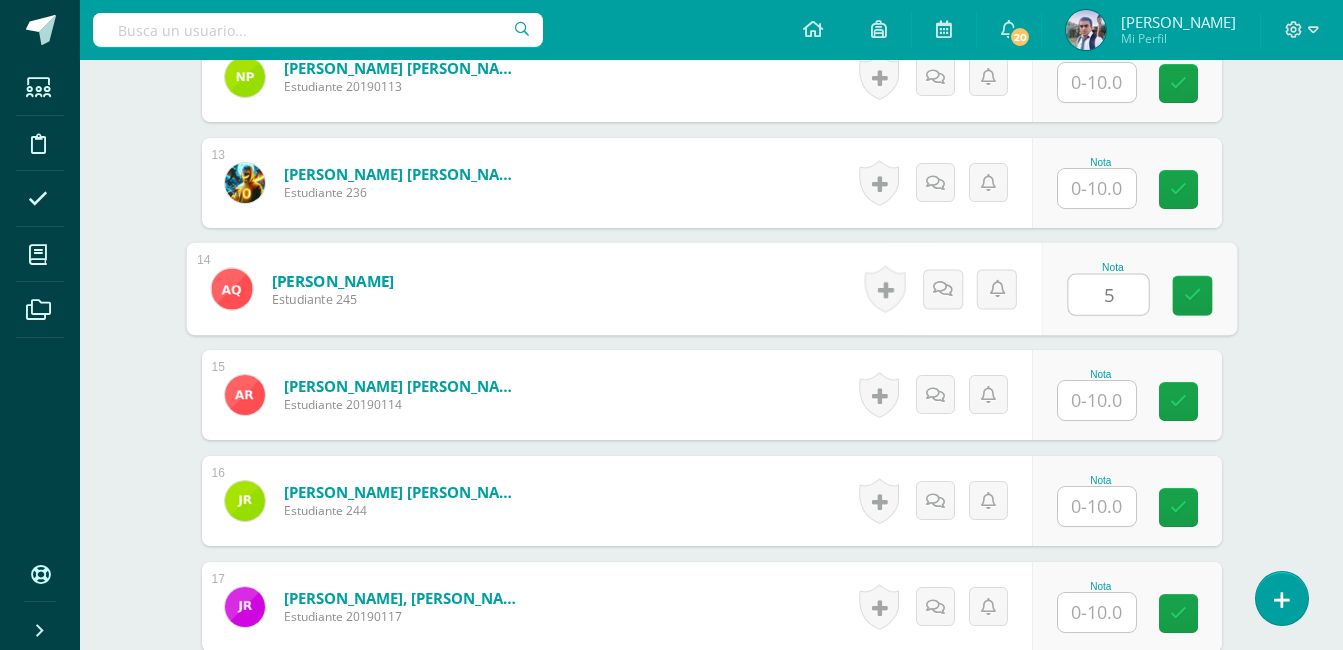 type on "5" 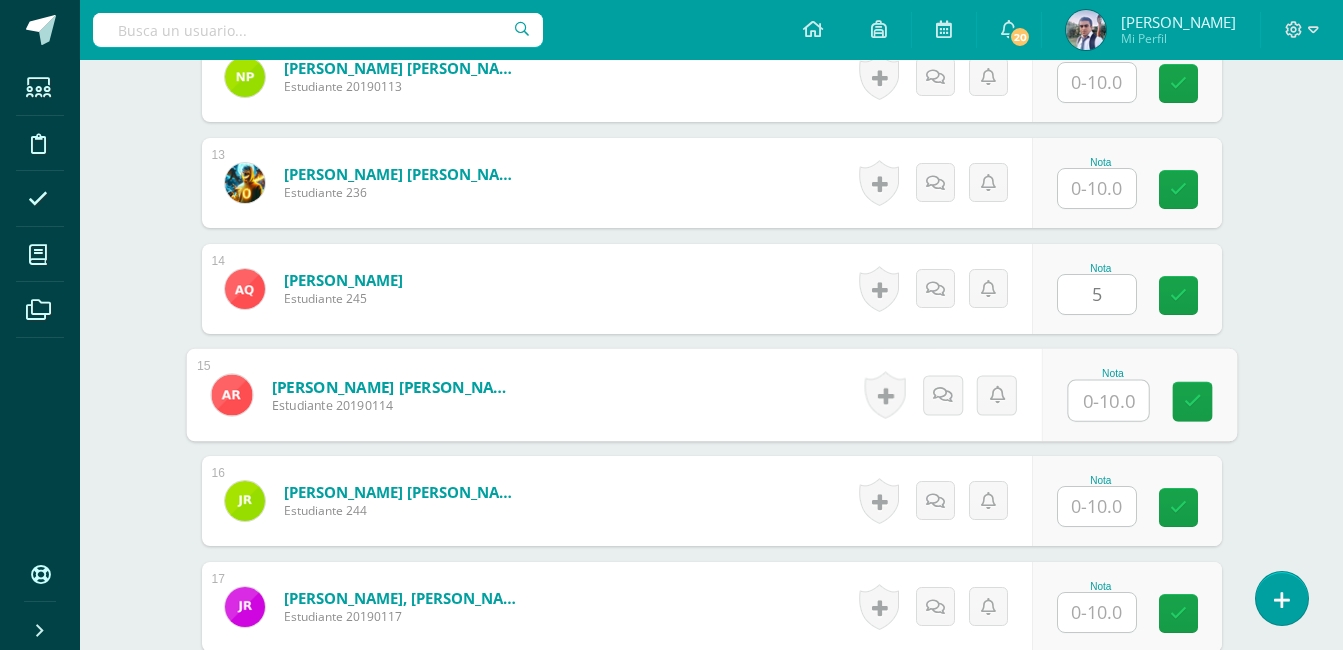 click at bounding box center (1108, 401) 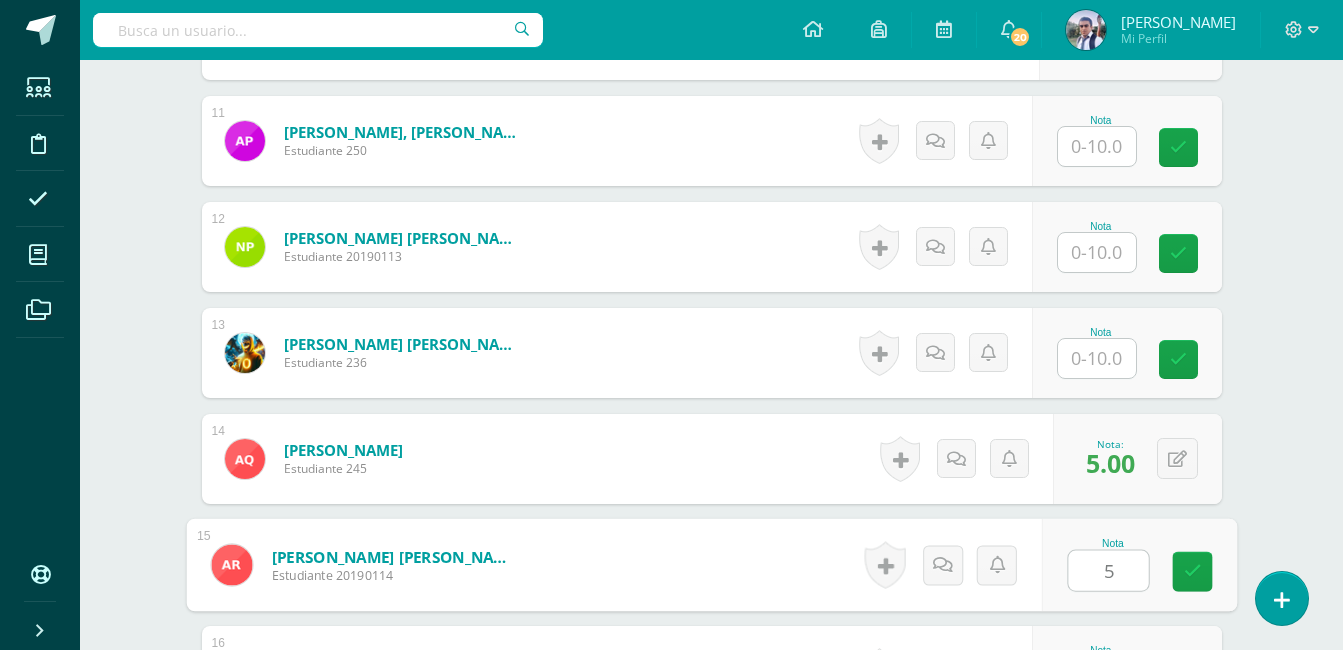 scroll, scrollTop: 1658, scrollLeft: 0, axis: vertical 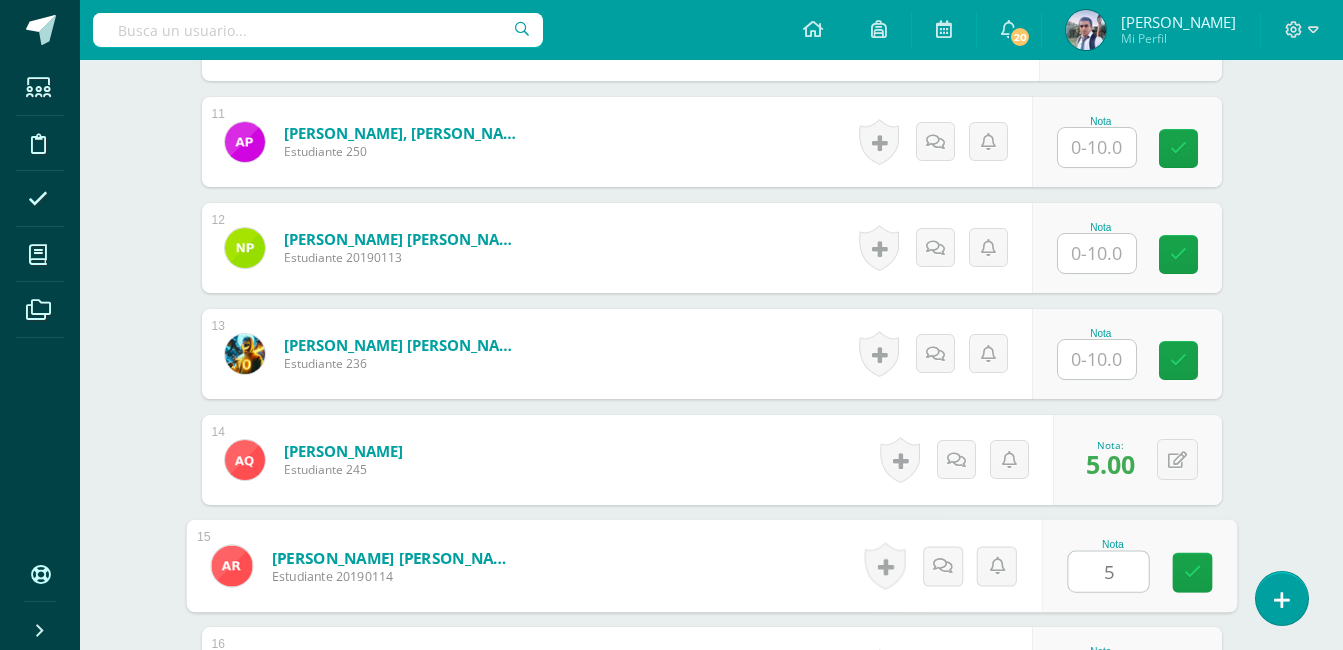 type on "5" 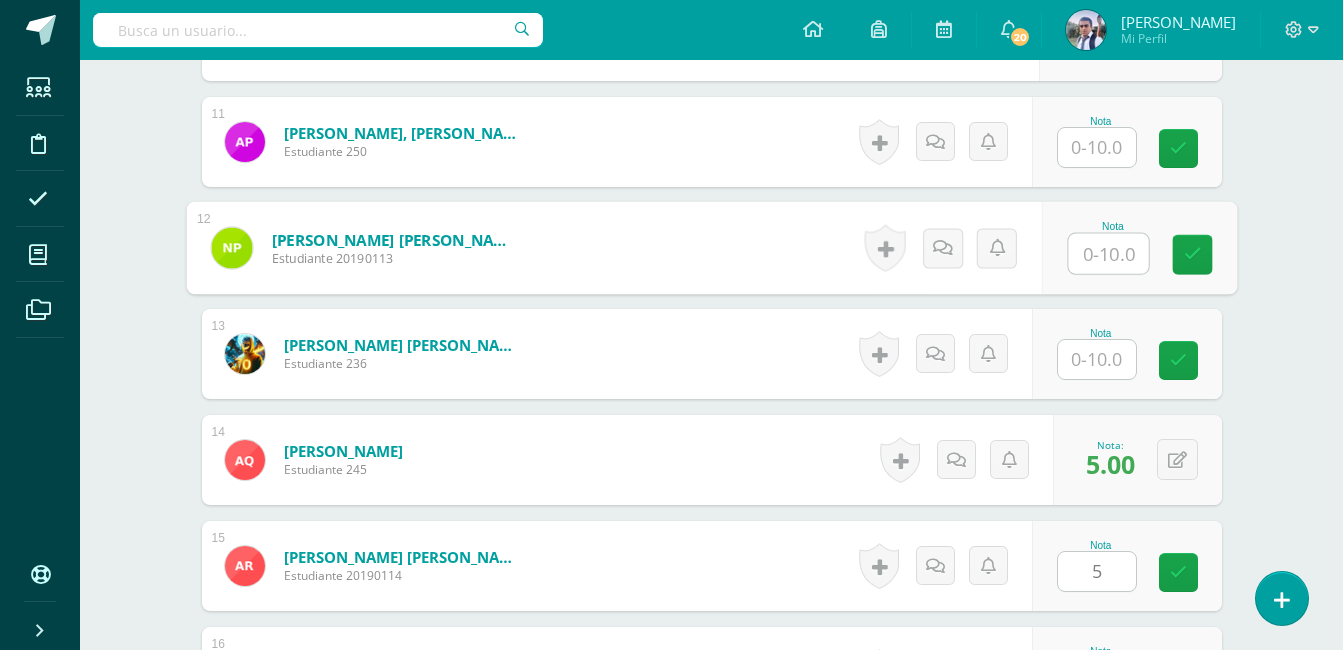 click at bounding box center [1108, 254] 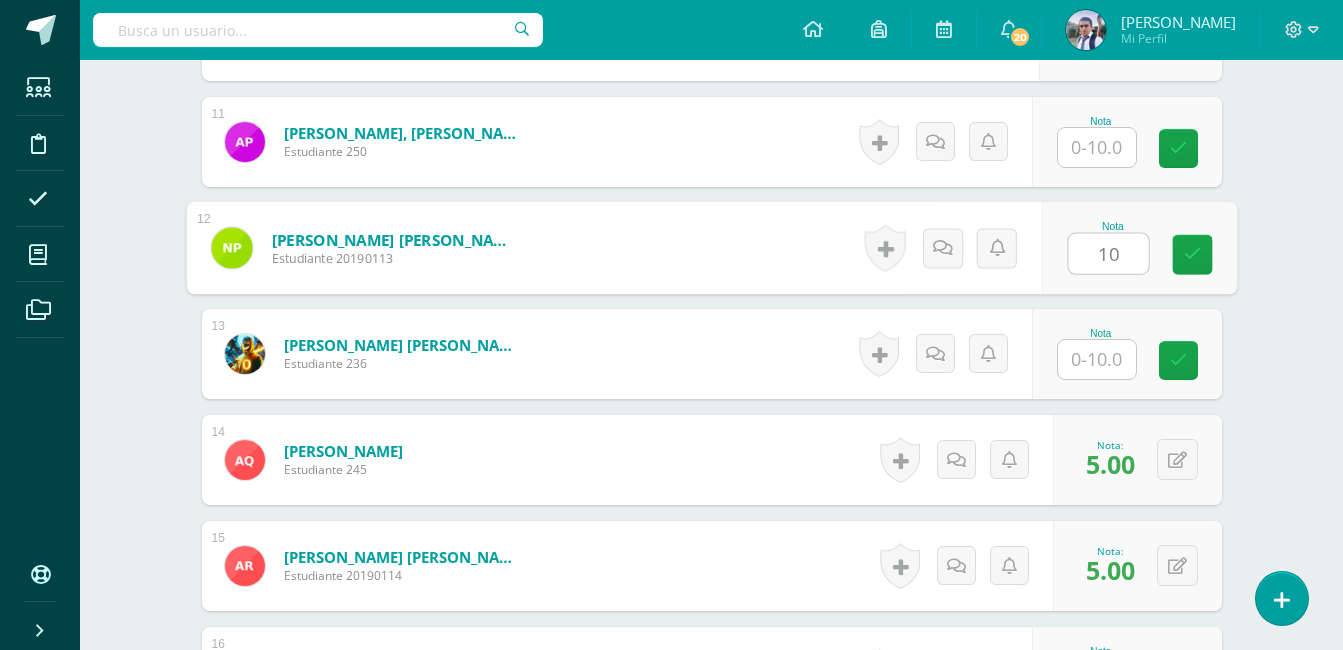 type on "10" 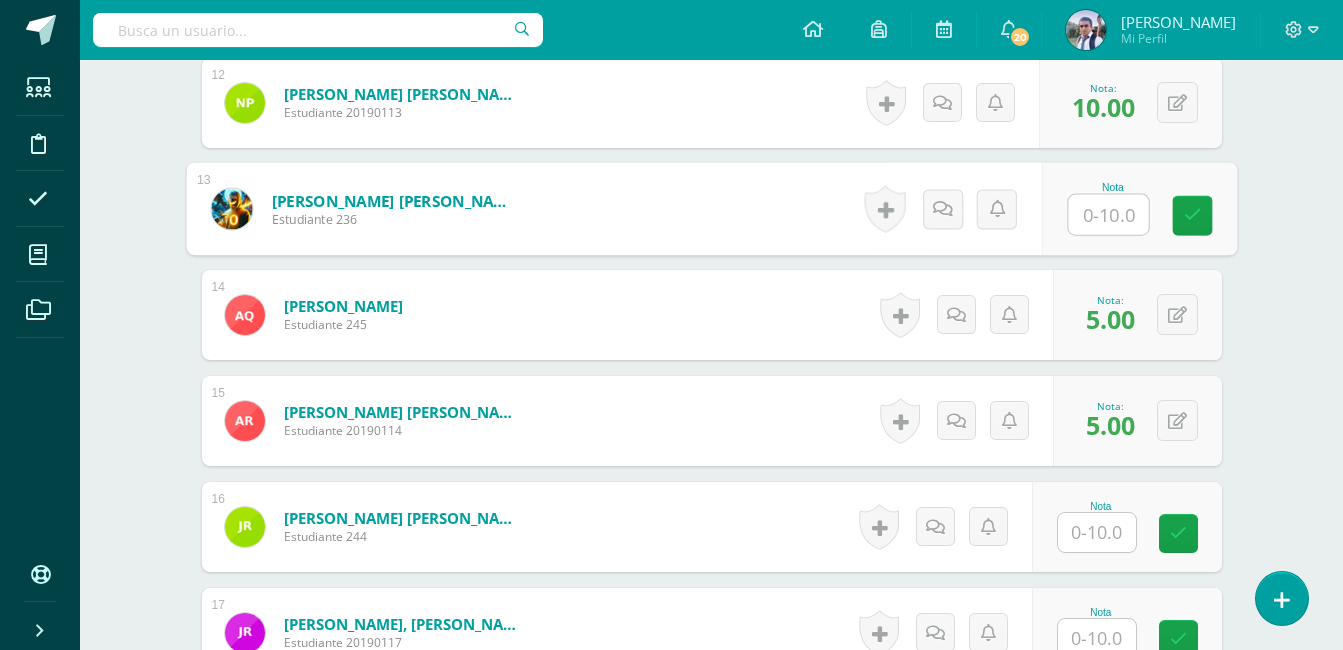 scroll, scrollTop: 1802, scrollLeft: 0, axis: vertical 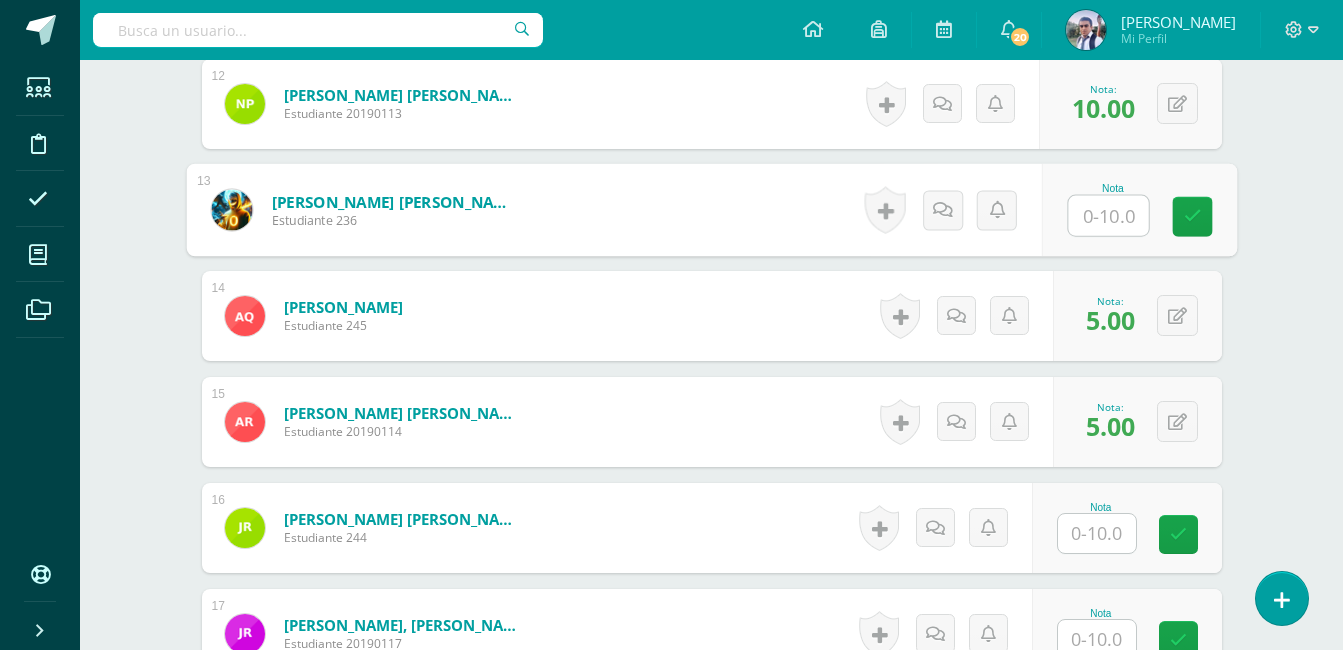 type on "0" 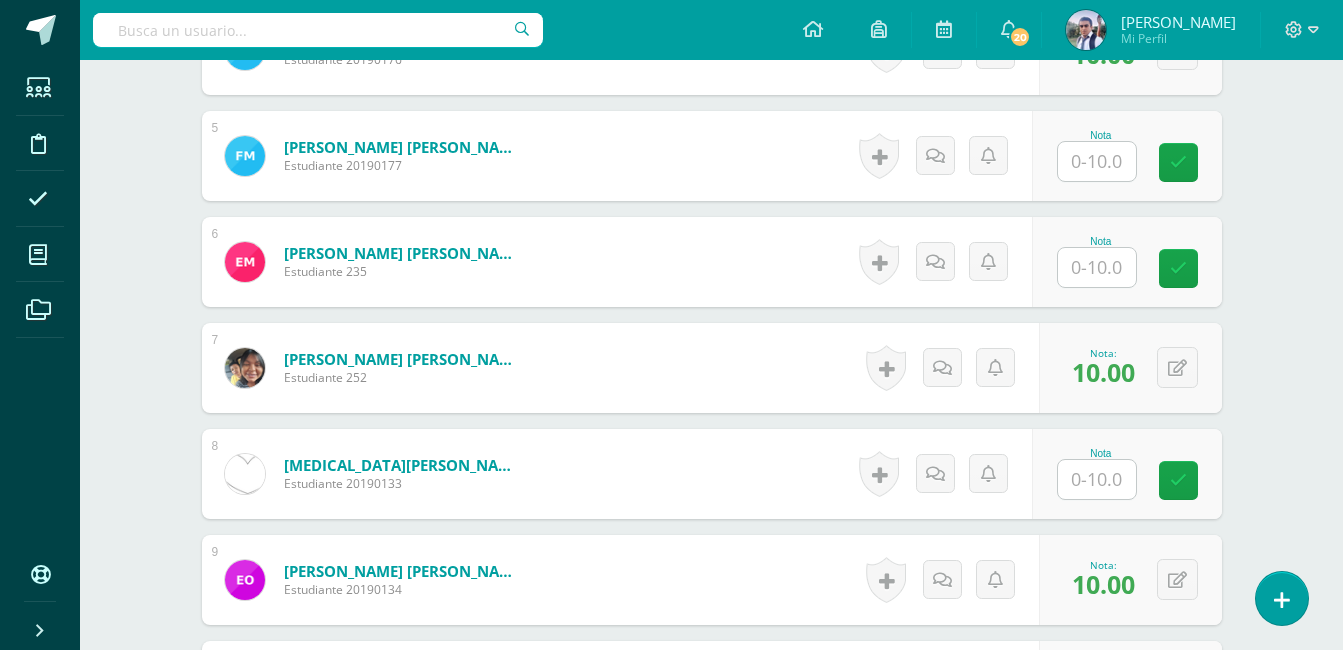 scroll, scrollTop: 1014, scrollLeft: 0, axis: vertical 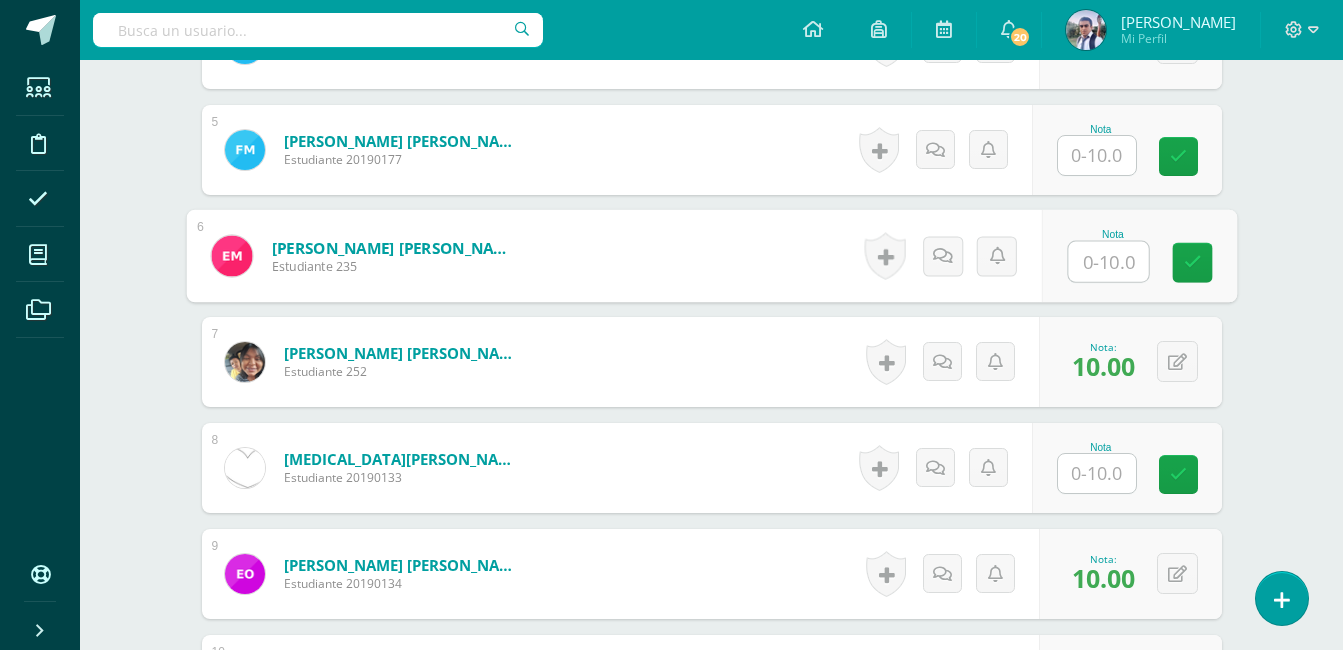 click at bounding box center [1108, 262] 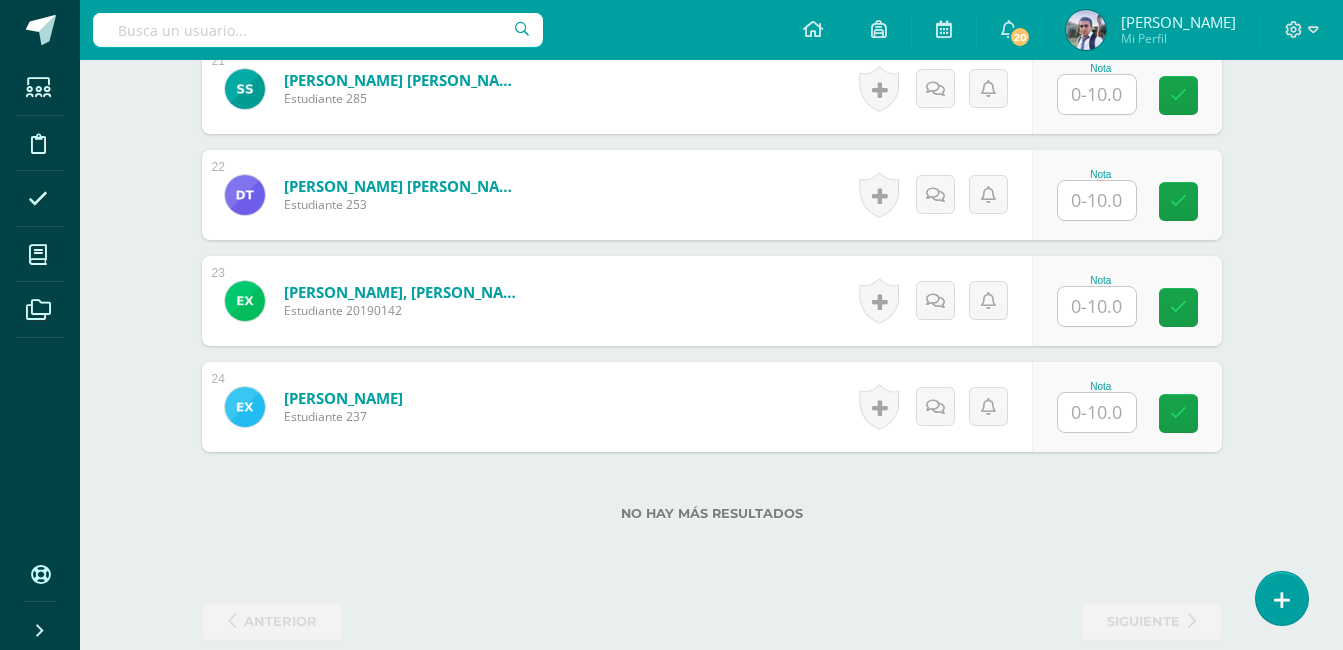 scroll, scrollTop: 2802, scrollLeft: 0, axis: vertical 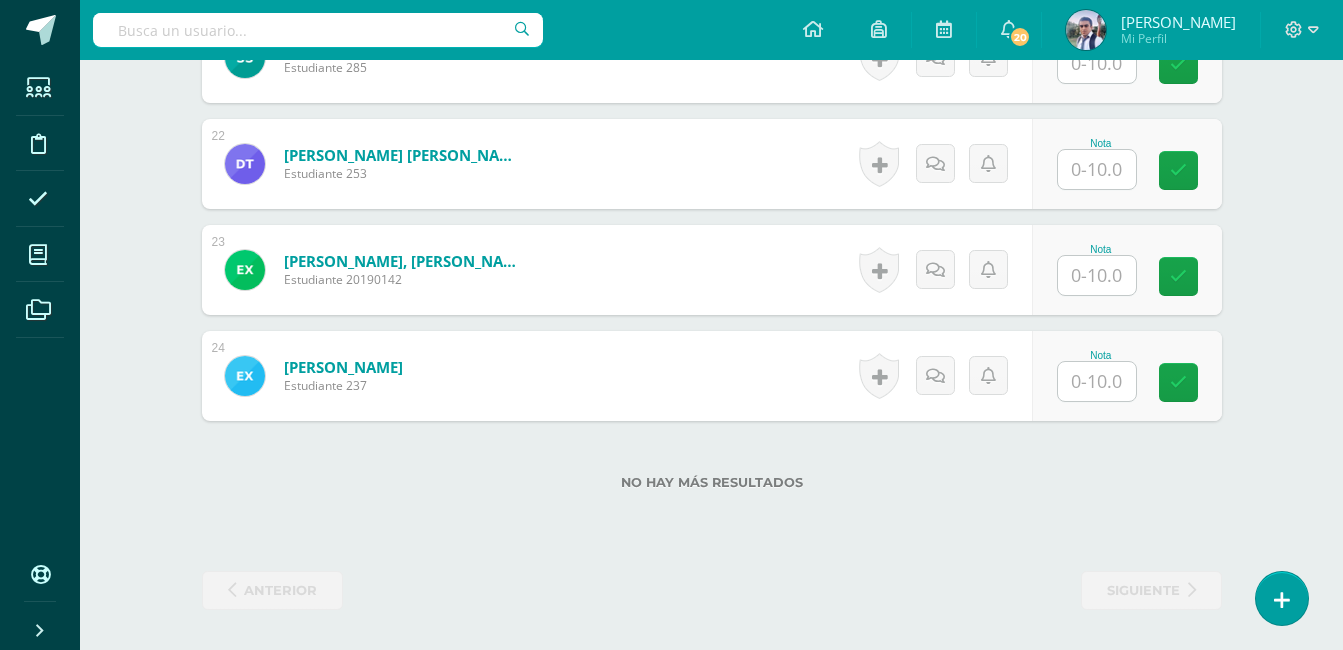 type on "5" 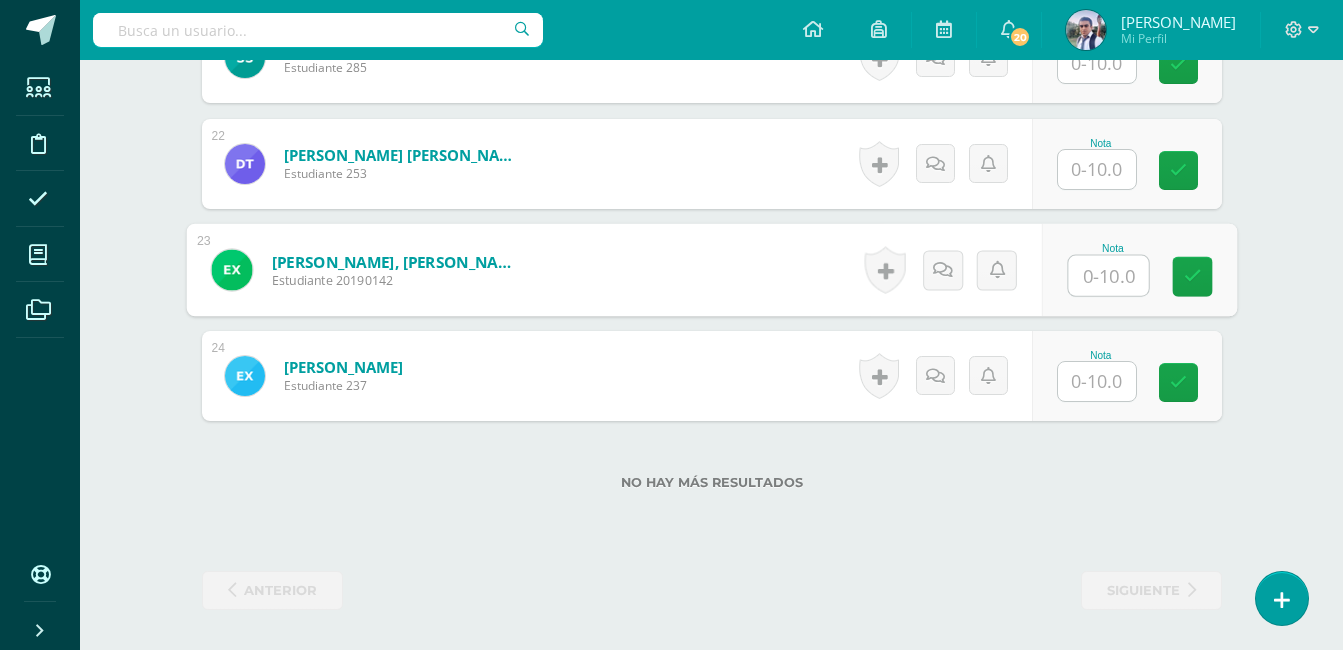 click at bounding box center [1108, 276] 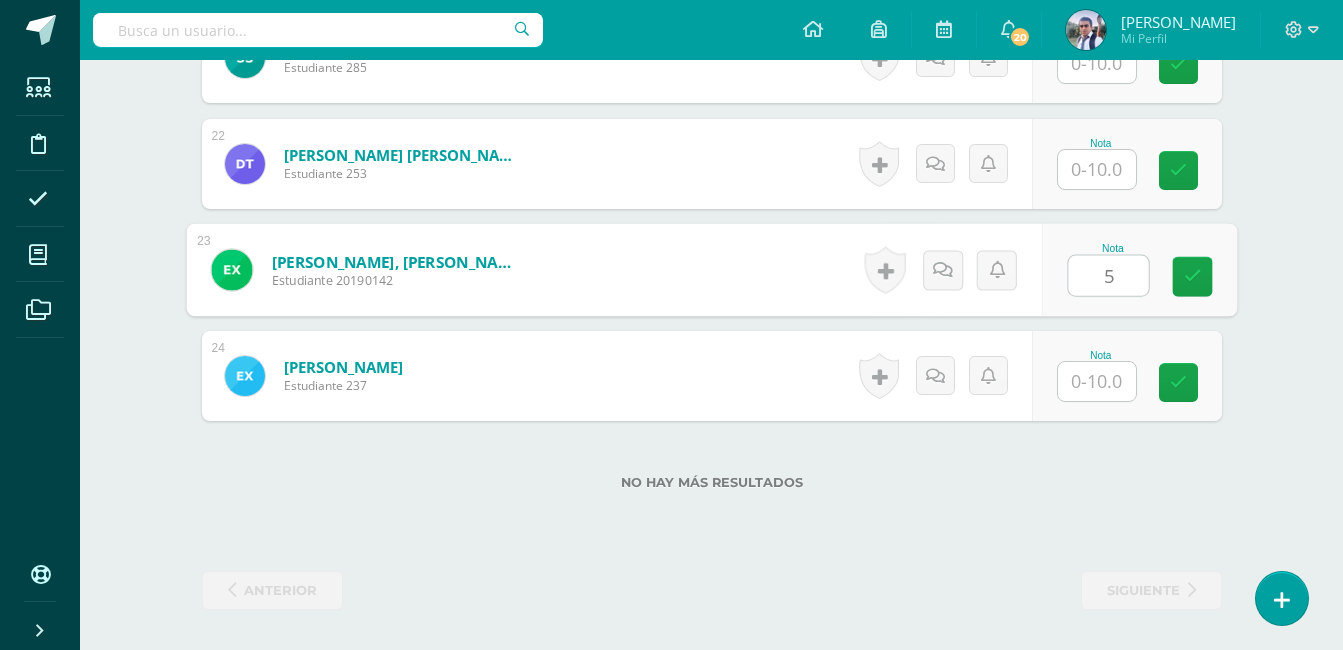 type on "5" 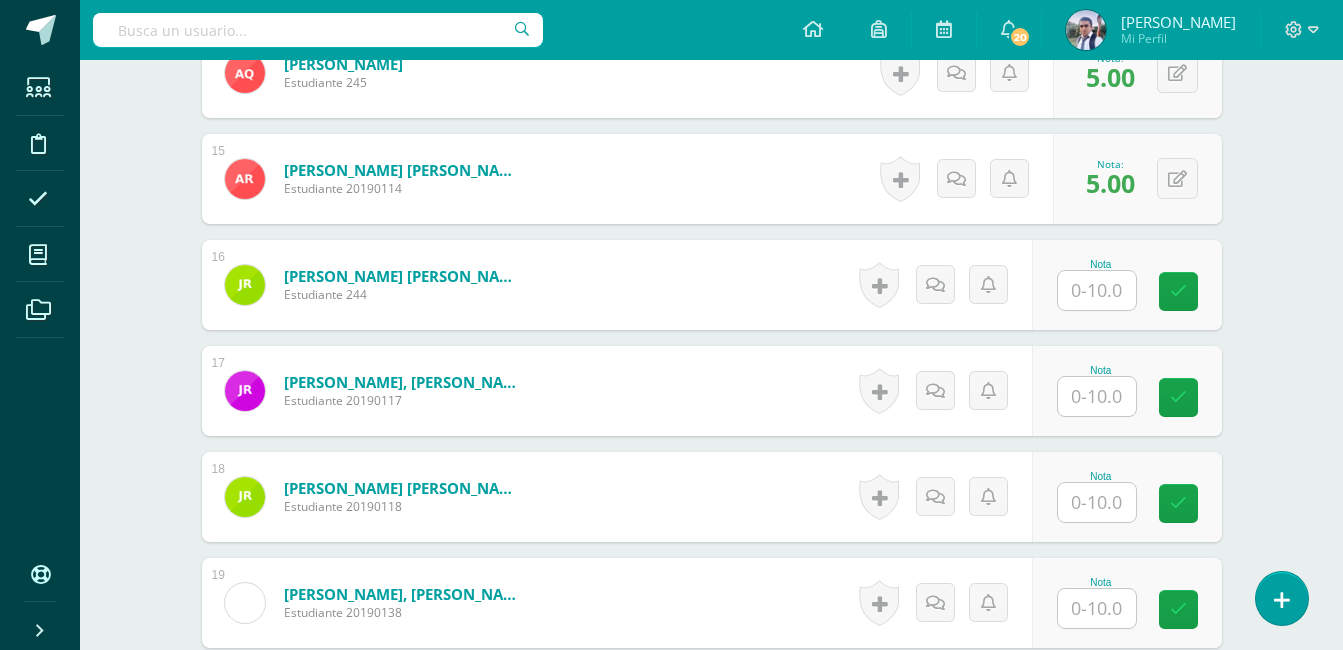 scroll, scrollTop: 2047, scrollLeft: 0, axis: vertical 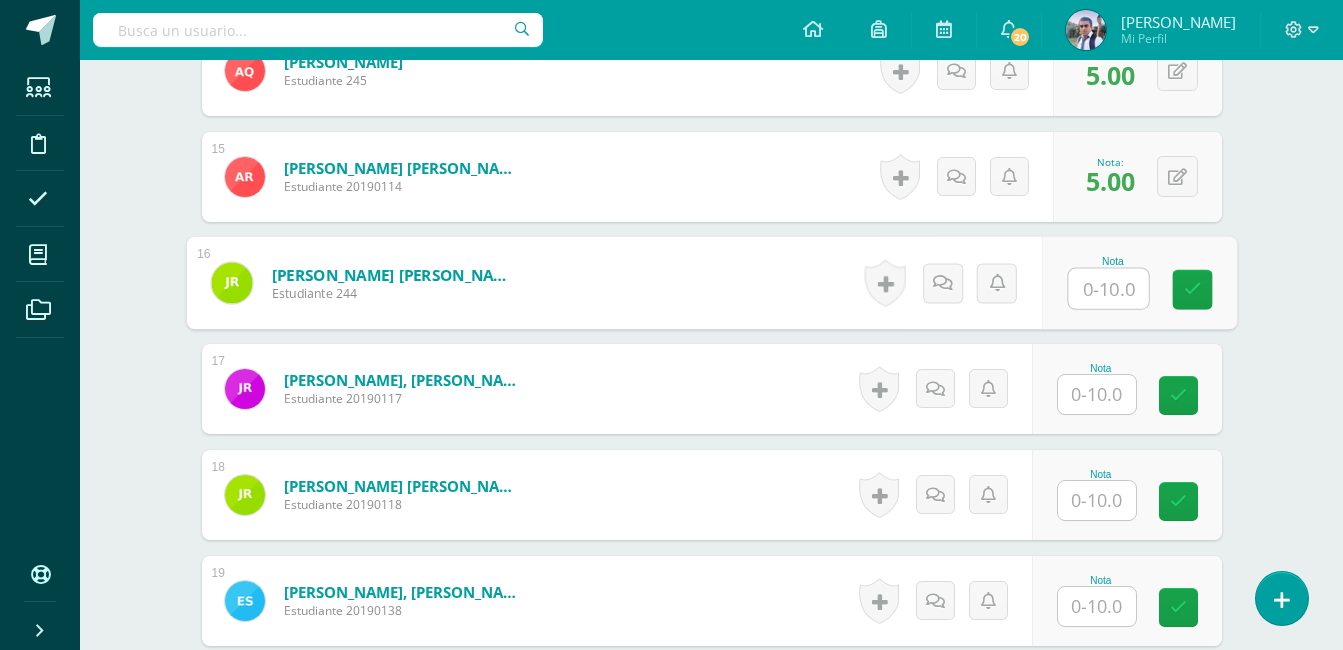 click at bounding box center (1108, 289) 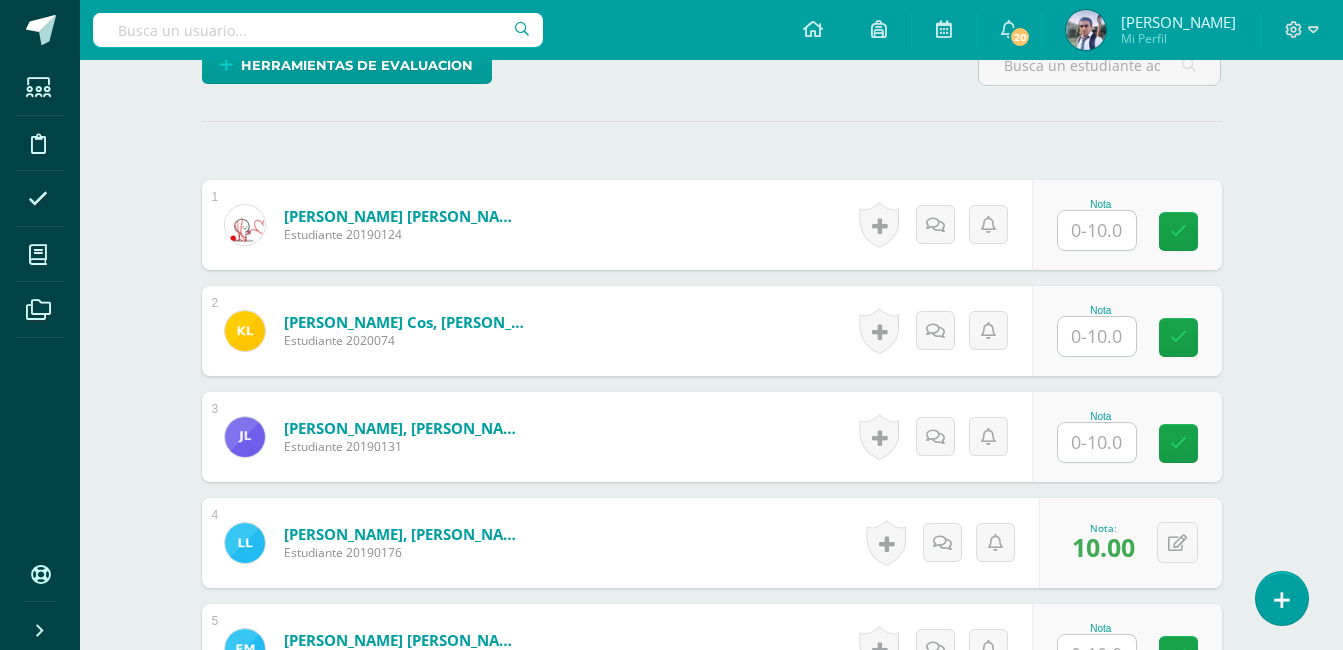 scroll, scrollTop: 473, scrollLeft: 0, axis: vertical 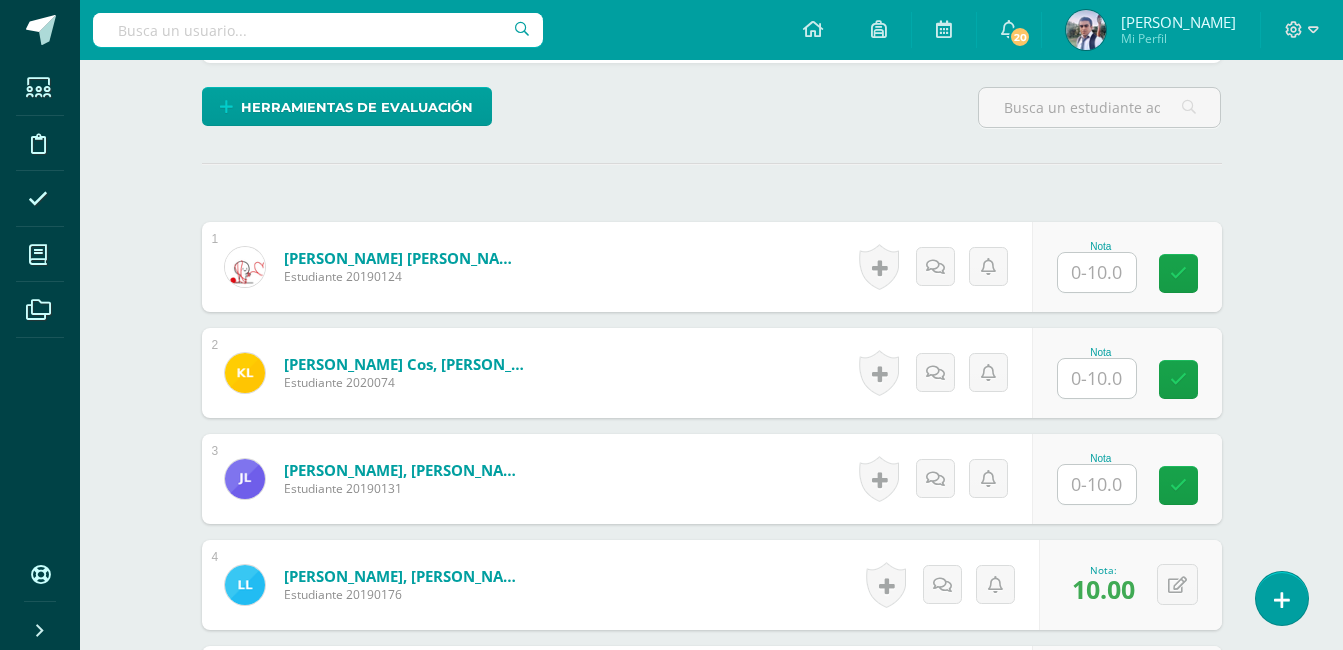 click at bounding box center (1097, 378) 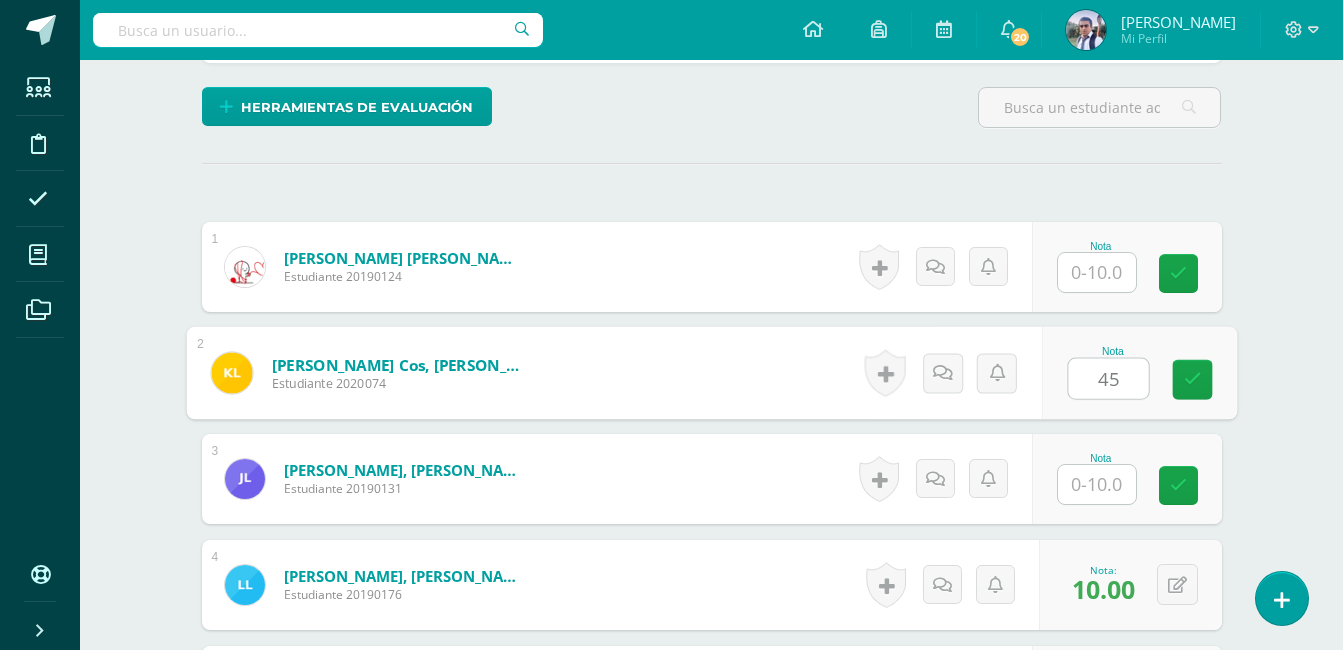 type on "4" 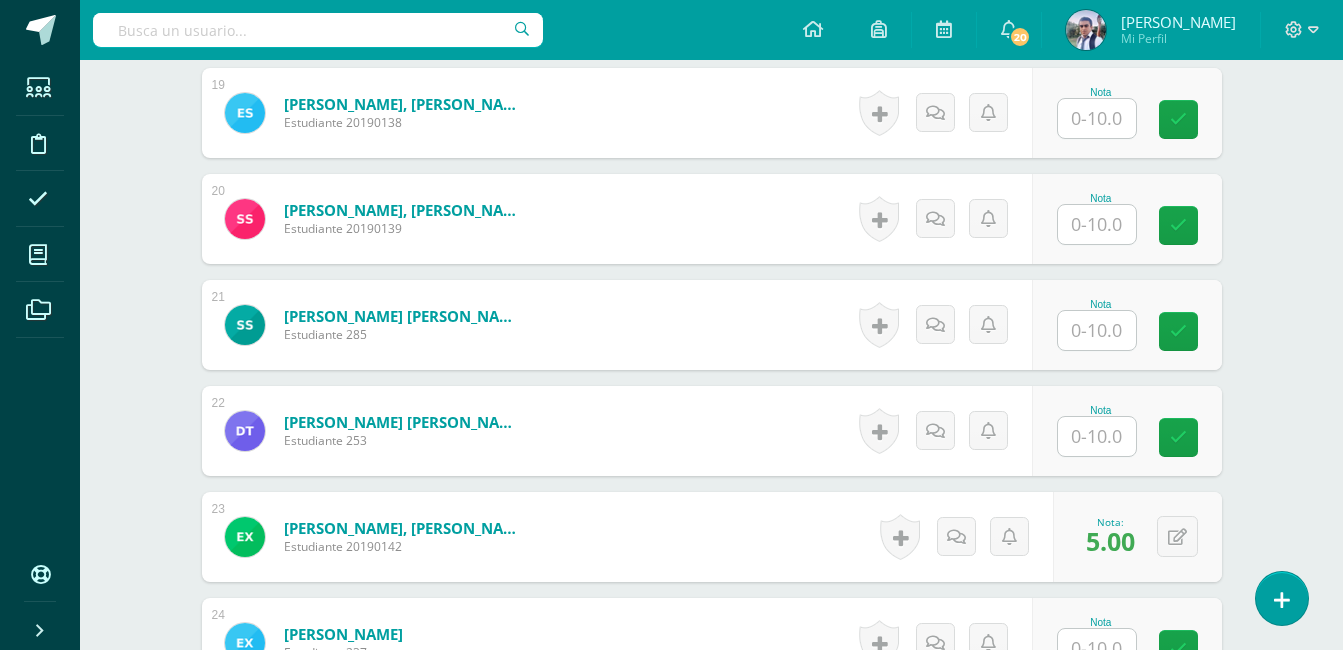 scroll, scrollTop: 2538, scrollLeft: 0, axis: vertical 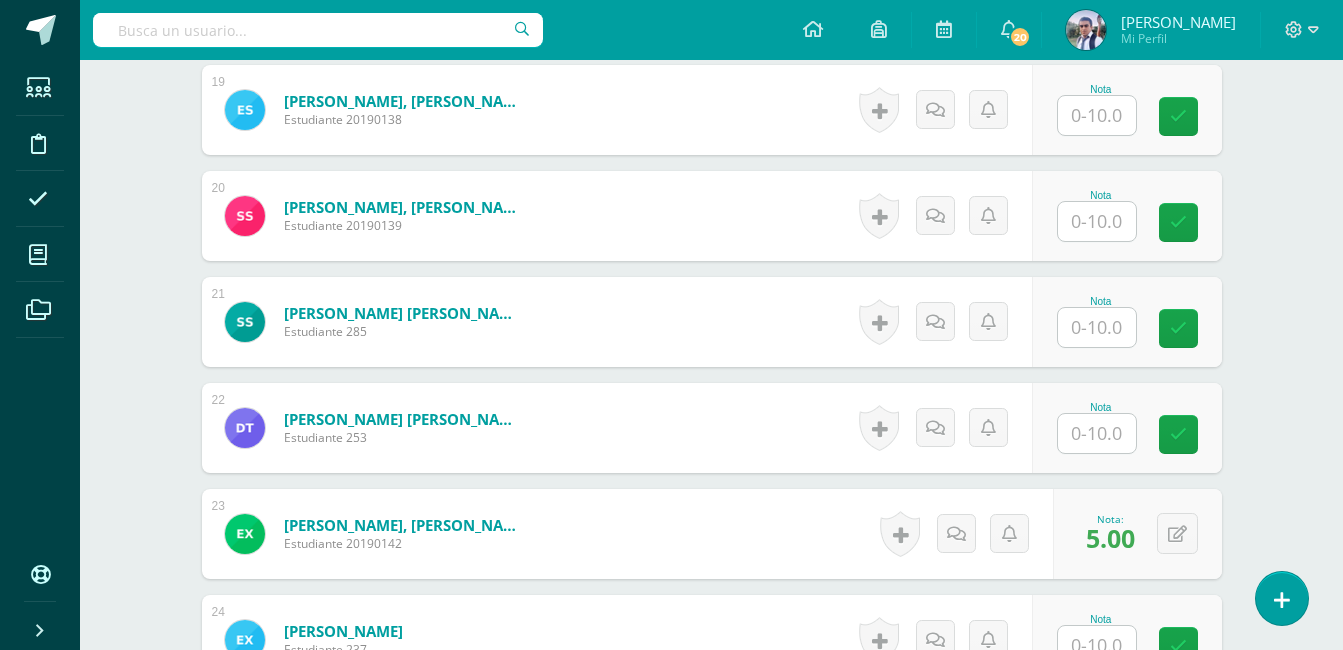 type on "5" 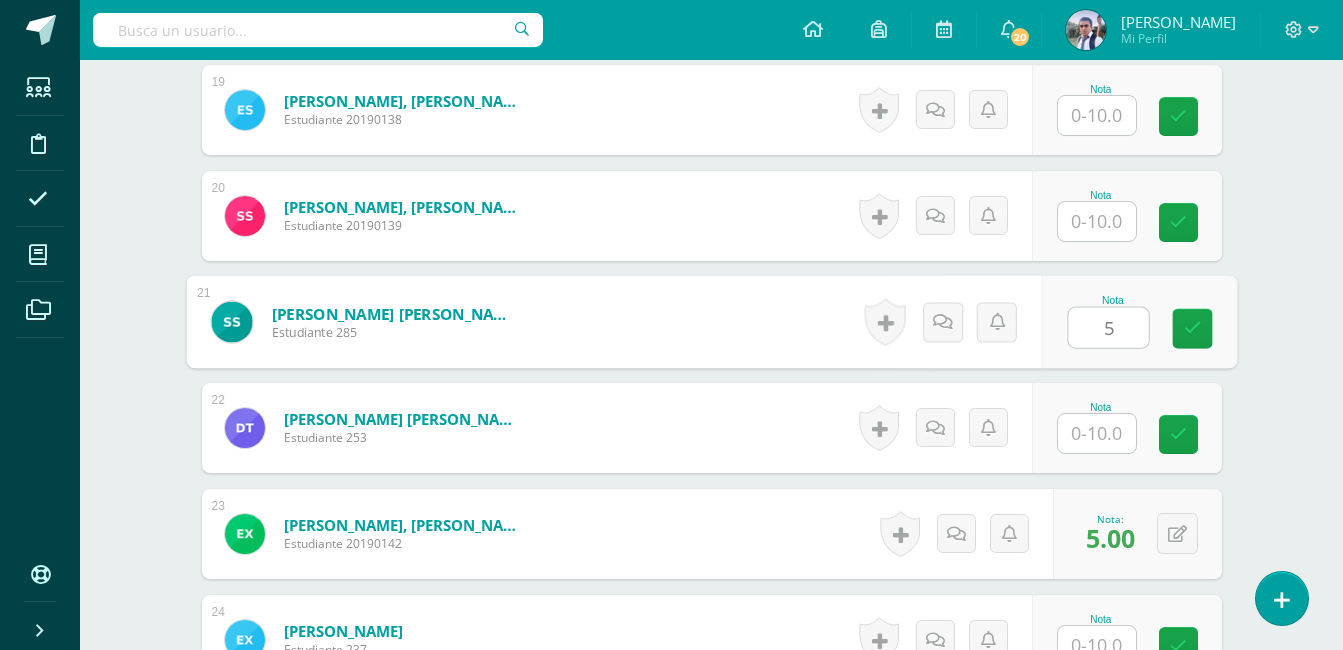 type on "5" 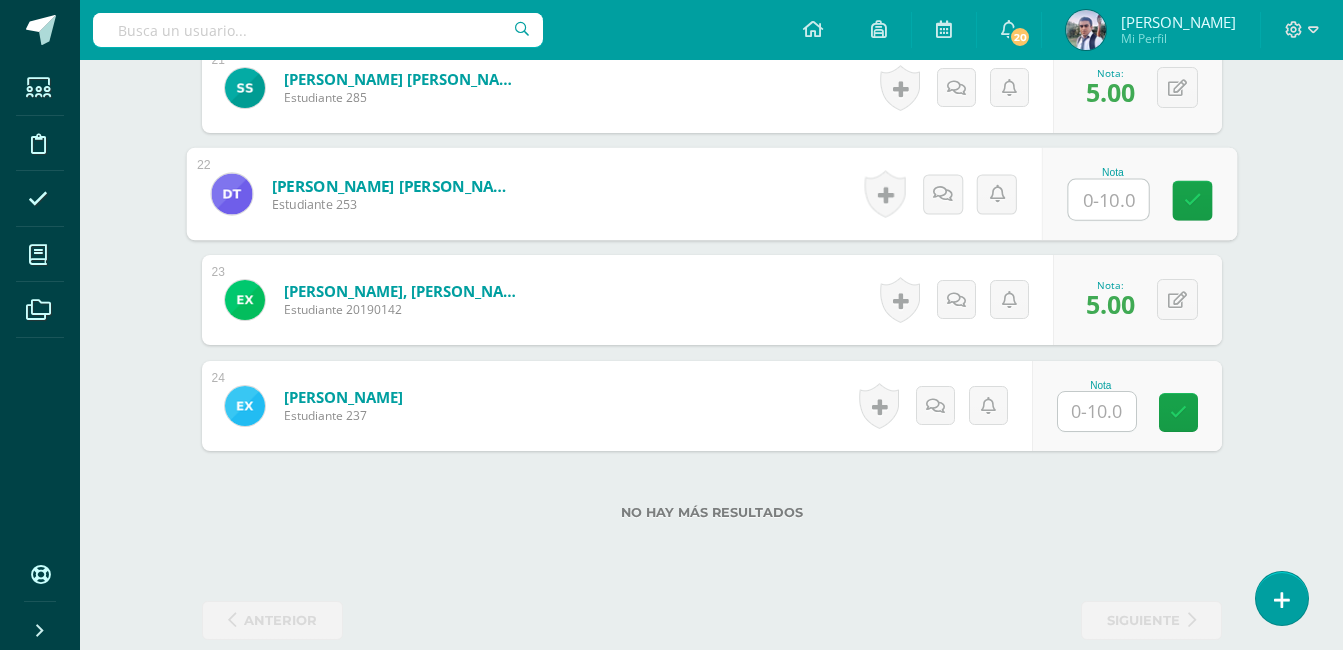 scroll, scrollTop: 2802, scrollLeft: 0, axis: vertical 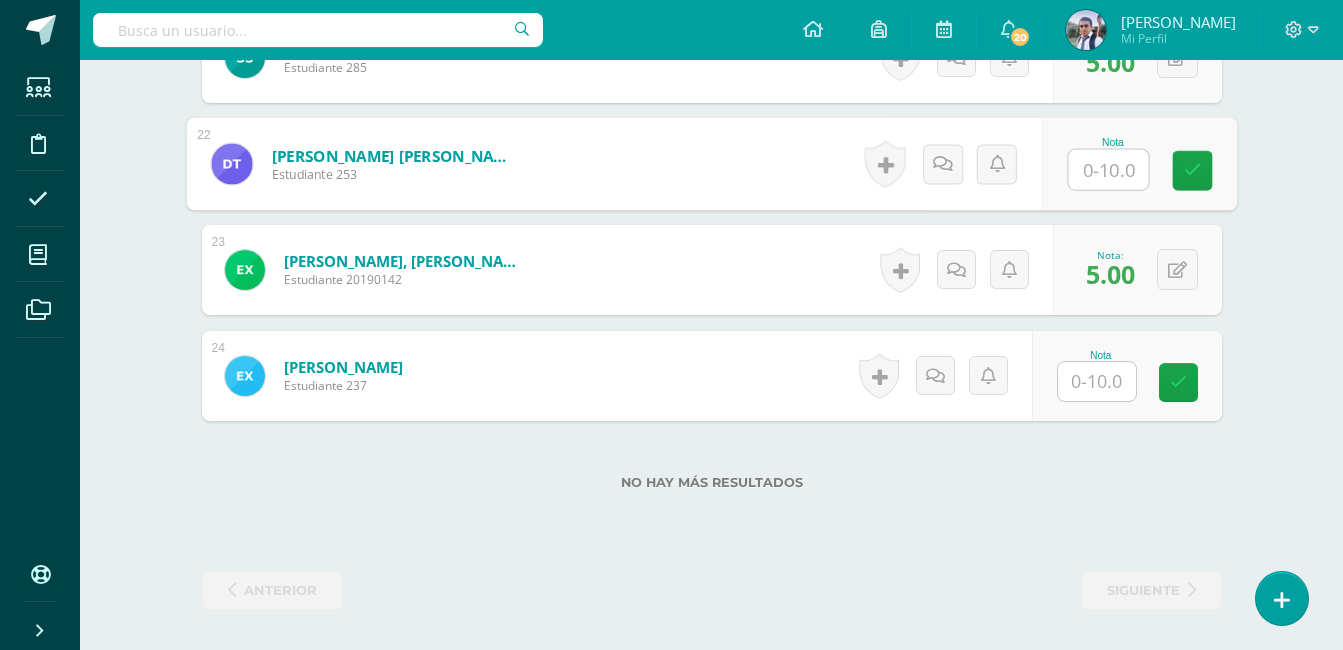 click at bounding box center (1108, 170) 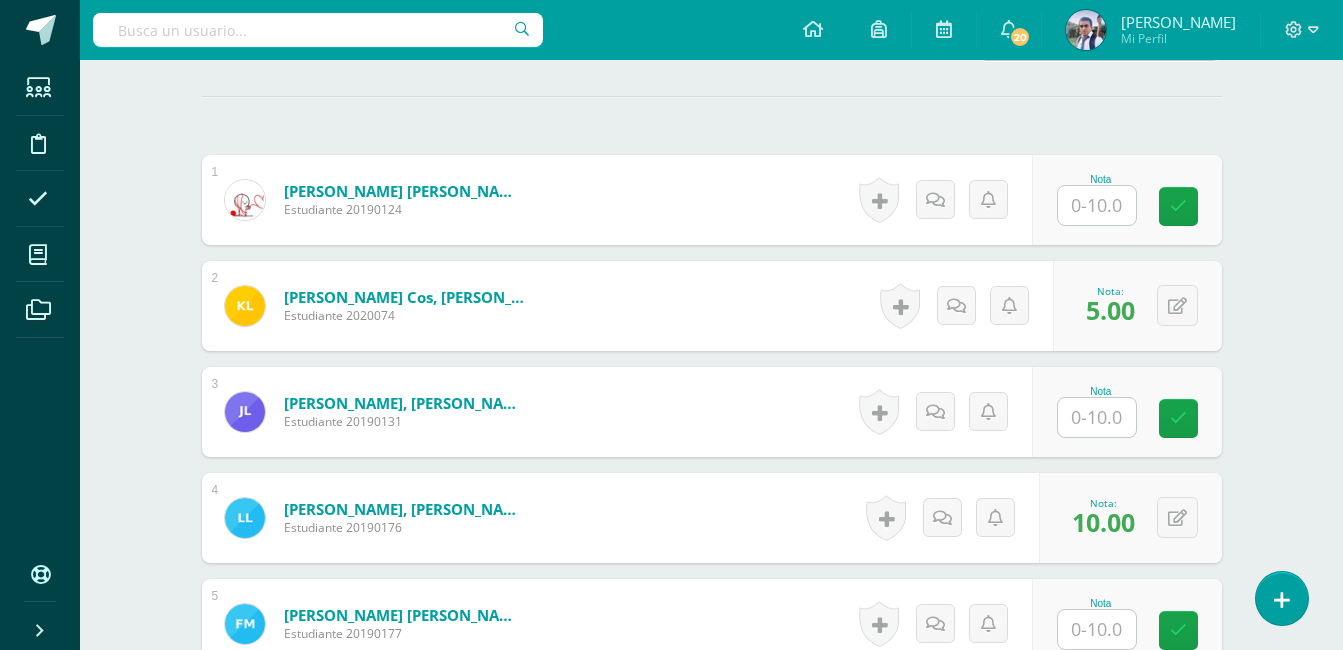 scroll, scrollTop: 575, scrollLeft: 0, axis: vertical 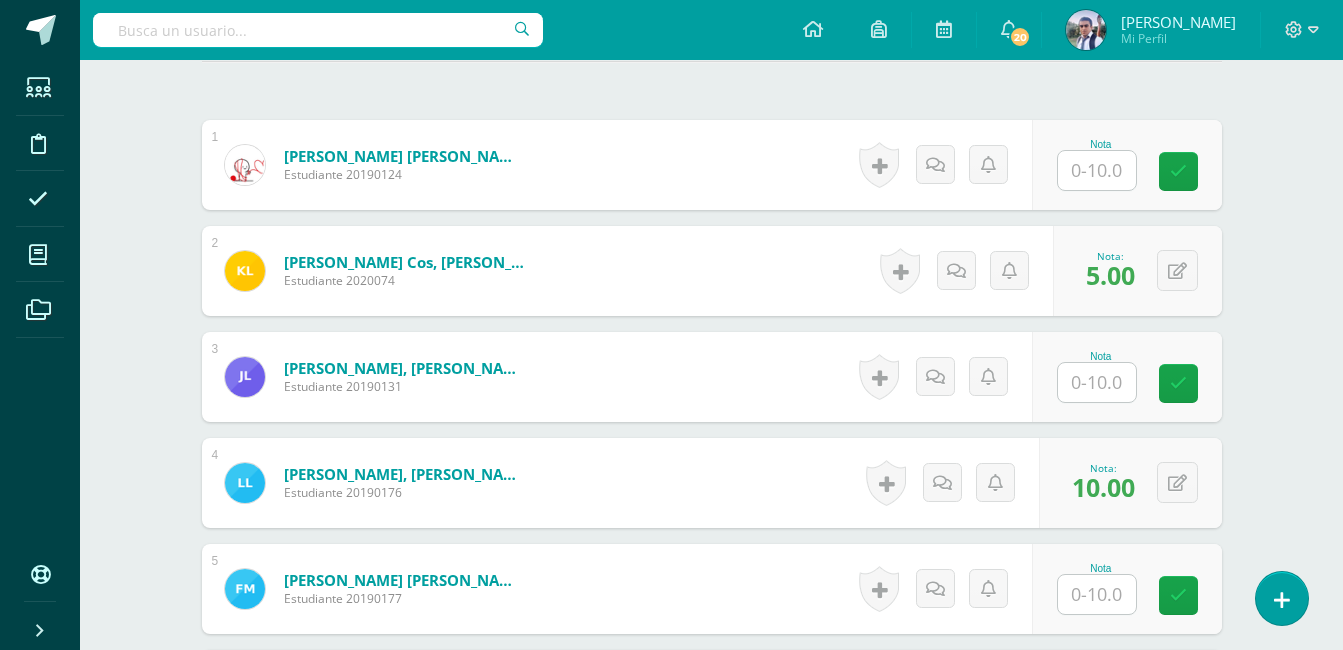 click at bounding box center [1097, 382] 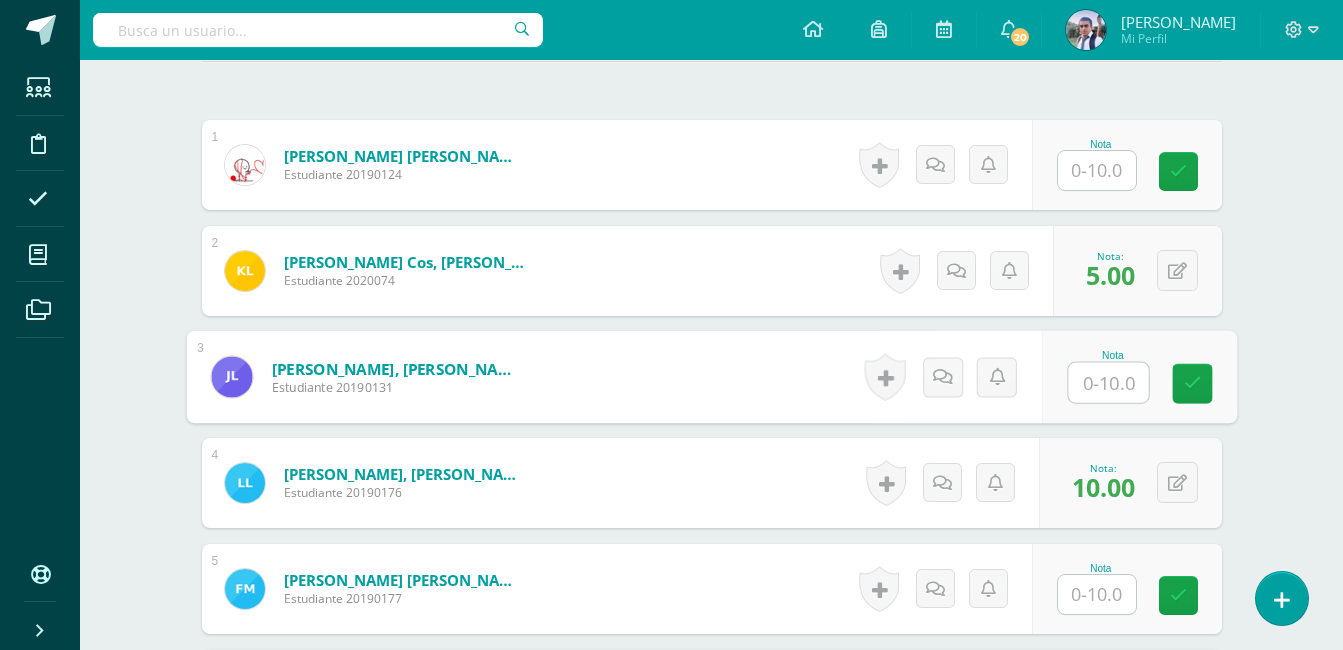 type on "5" 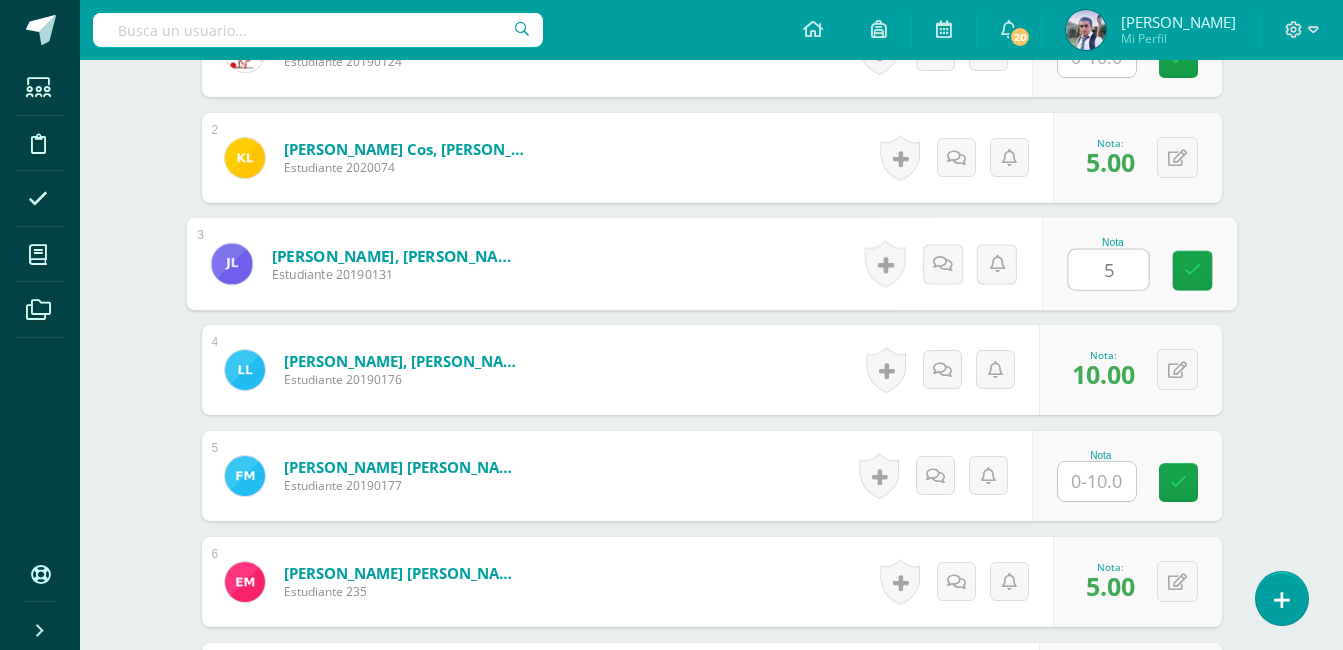 scroll, scrollTop: 689, scrollLeft: 0, axis: vertical 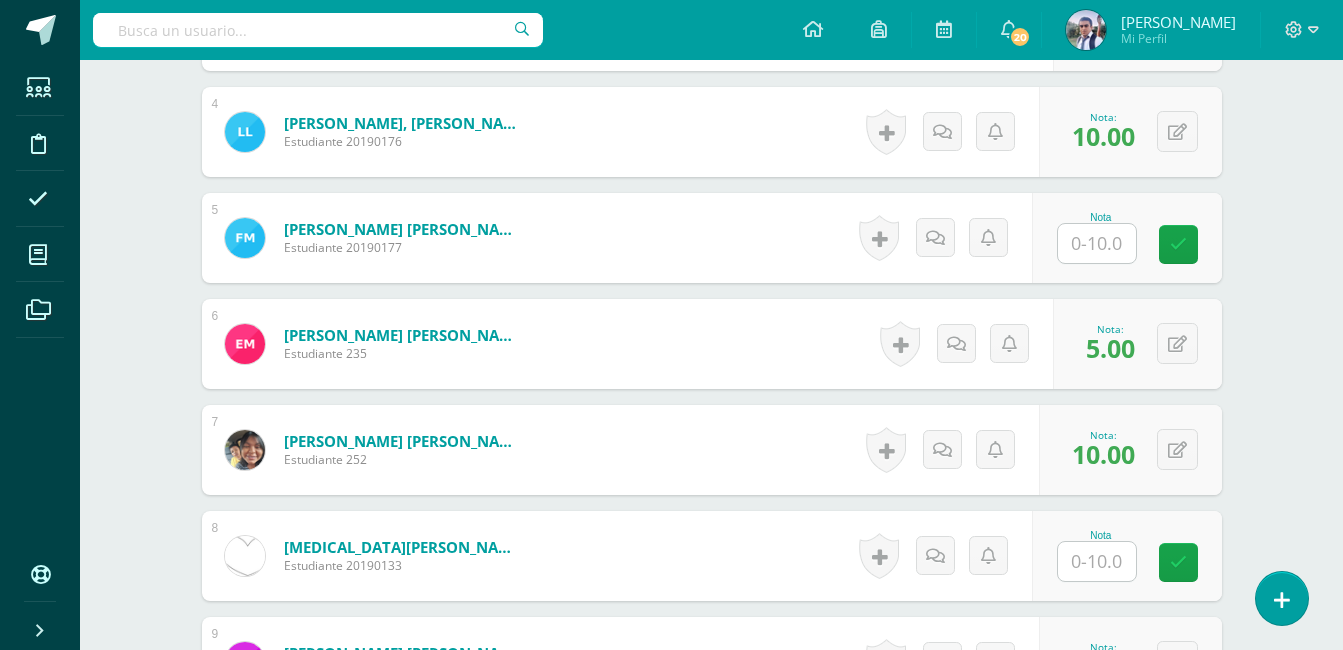 drag, startPoint x: 1084, startPoint y: 379, endPoint x: 1088, endPoint y: 344, distance: 35.22783 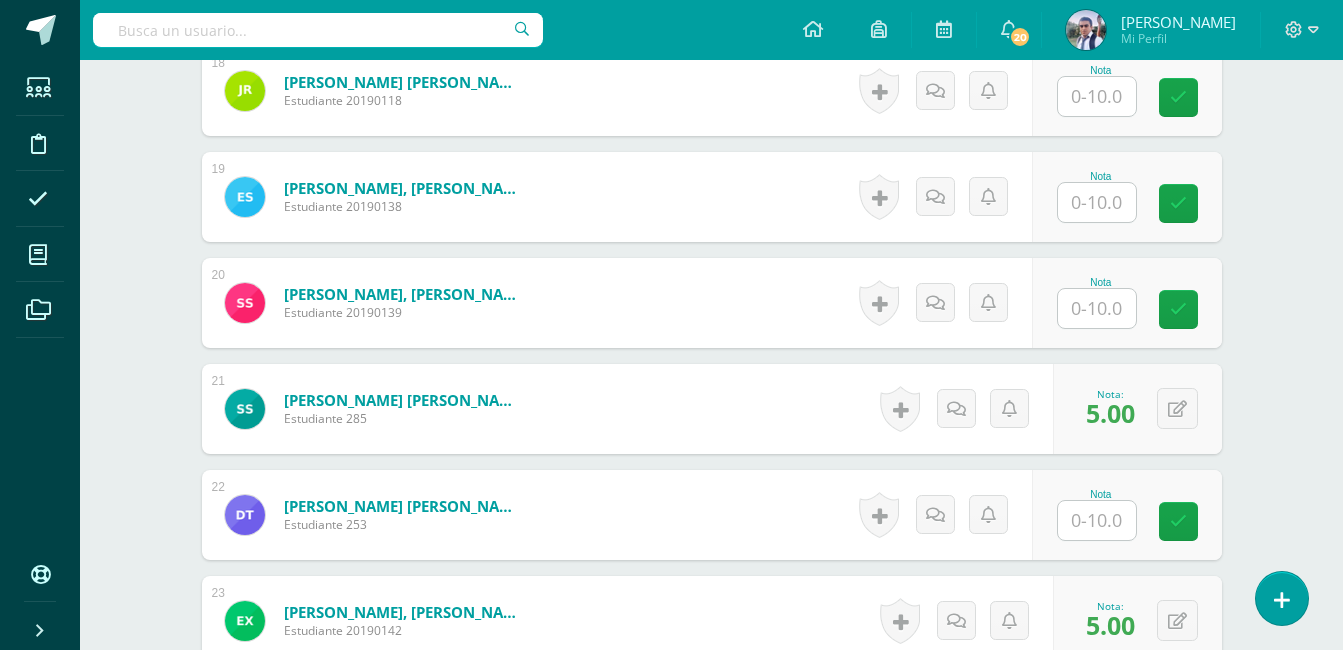 scroll, scrollTop: 2458, scrollLeft: 0, axis: vertical 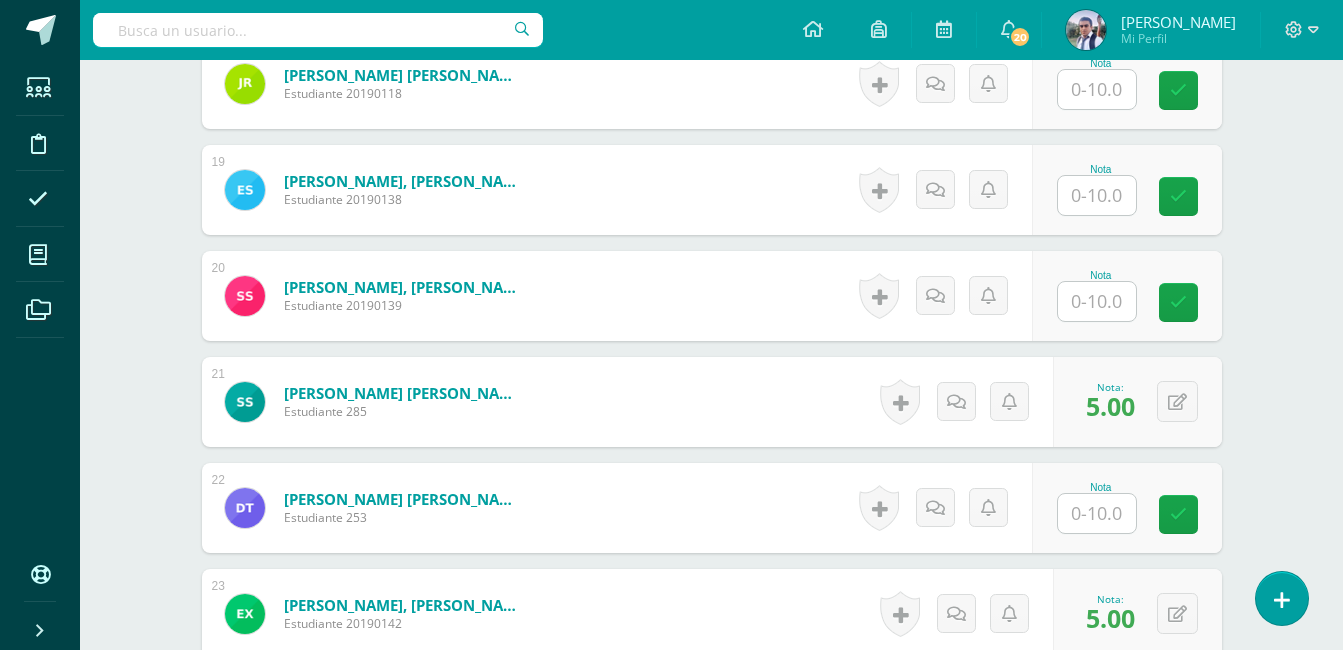 click at bounding box center [1097, 301] 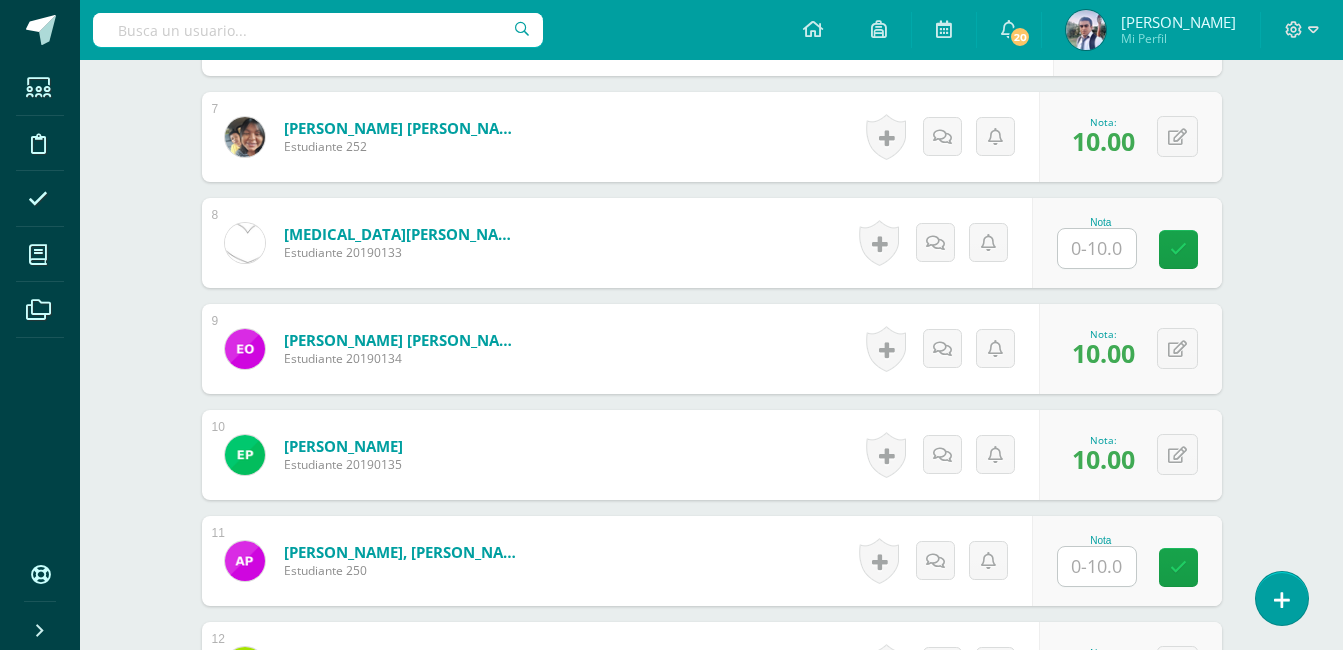 scroll, scrollTop: 1238, scrollLeft: 0, axis: vertical 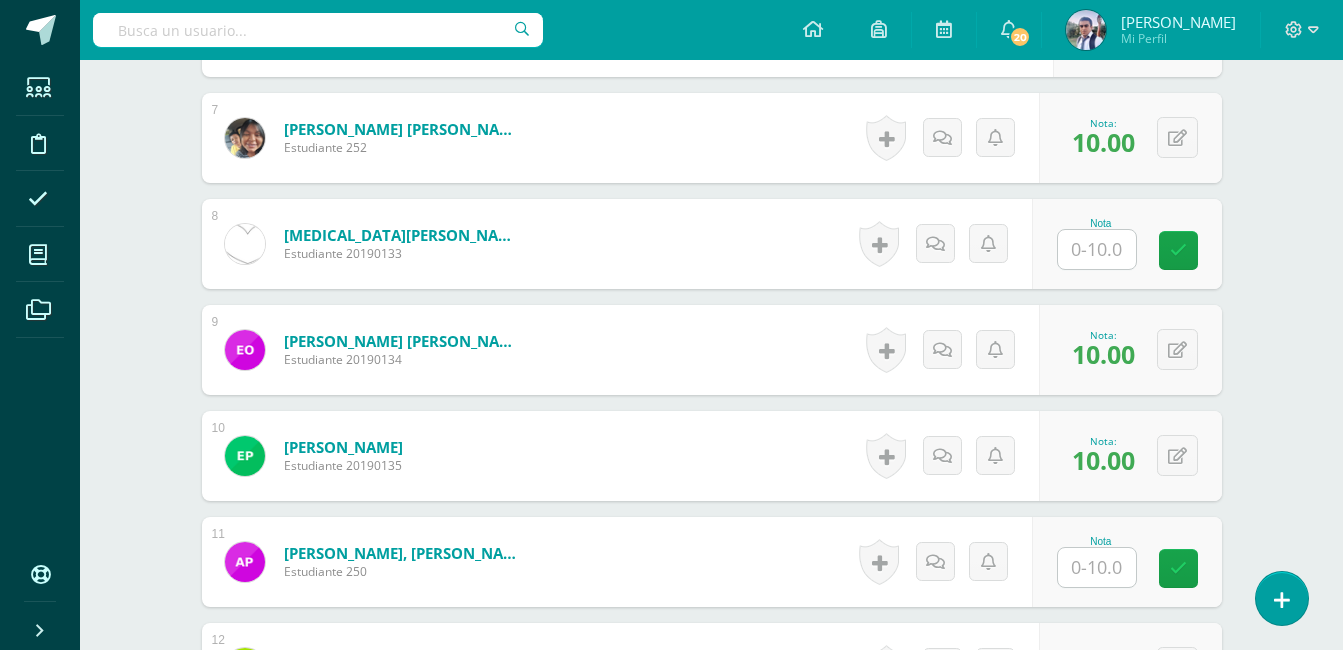 type on "10" 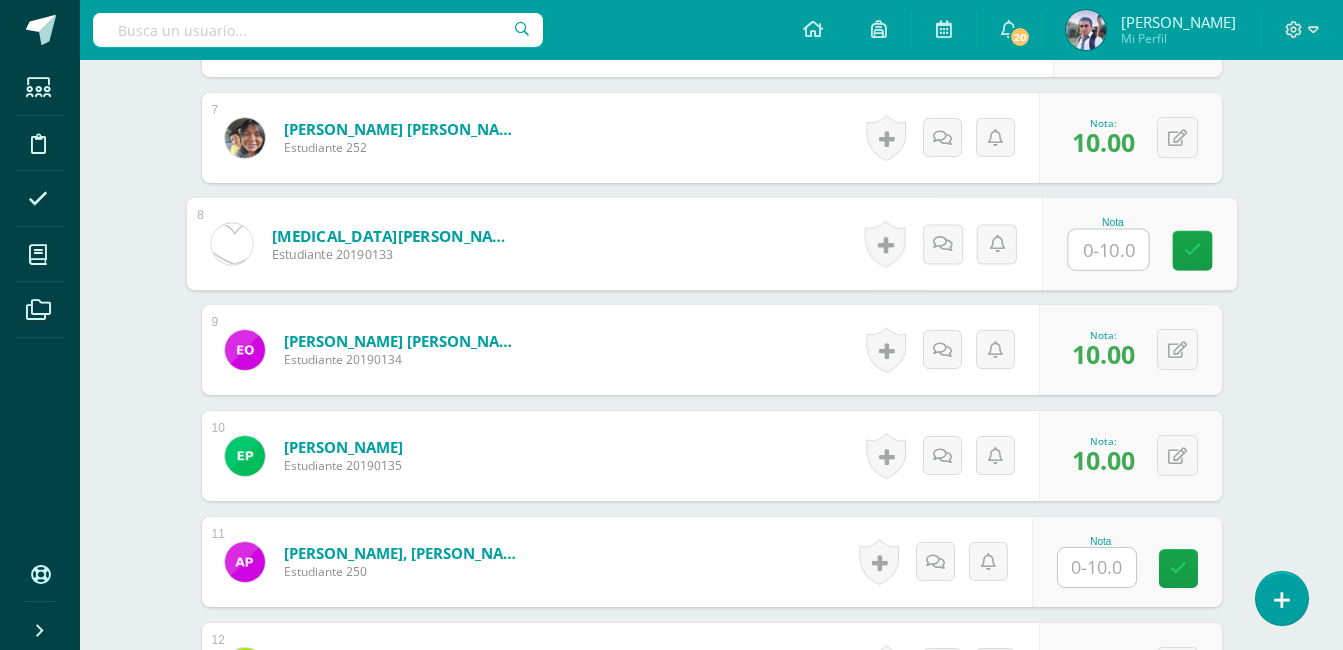 click at bounding box center (1108, 250) 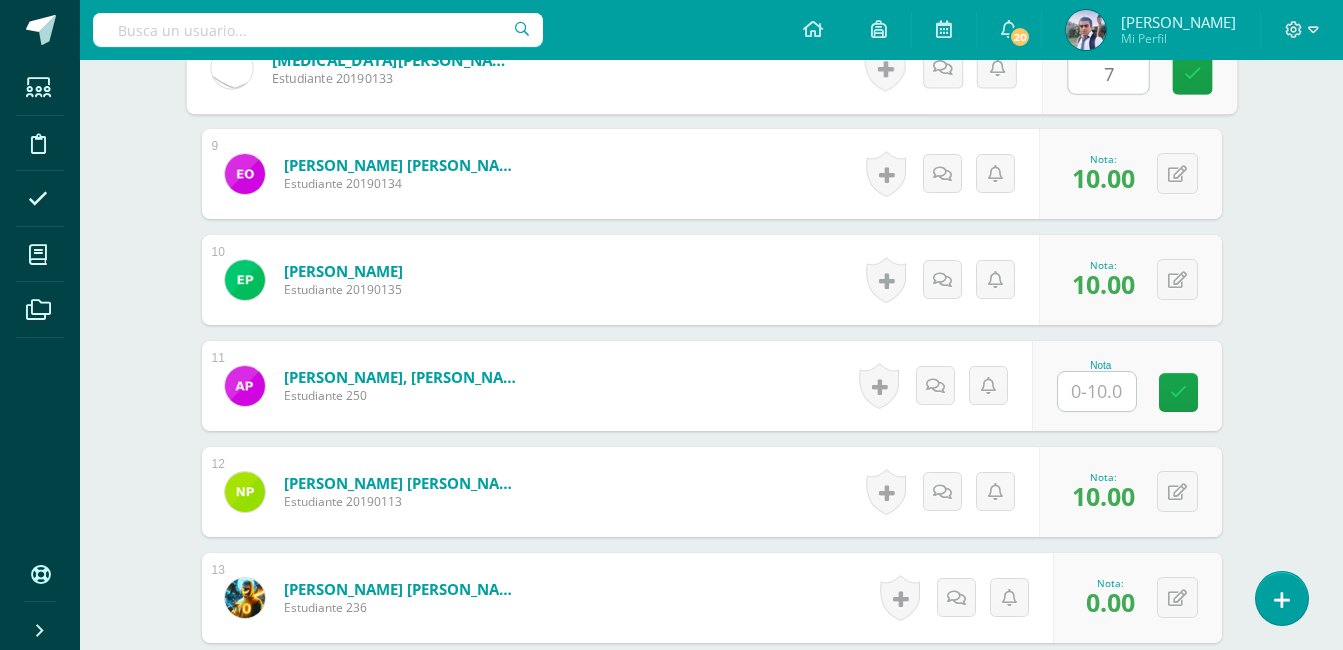 scroll, scrollTop: 1415, scrollLeft: 0, axis: vertical 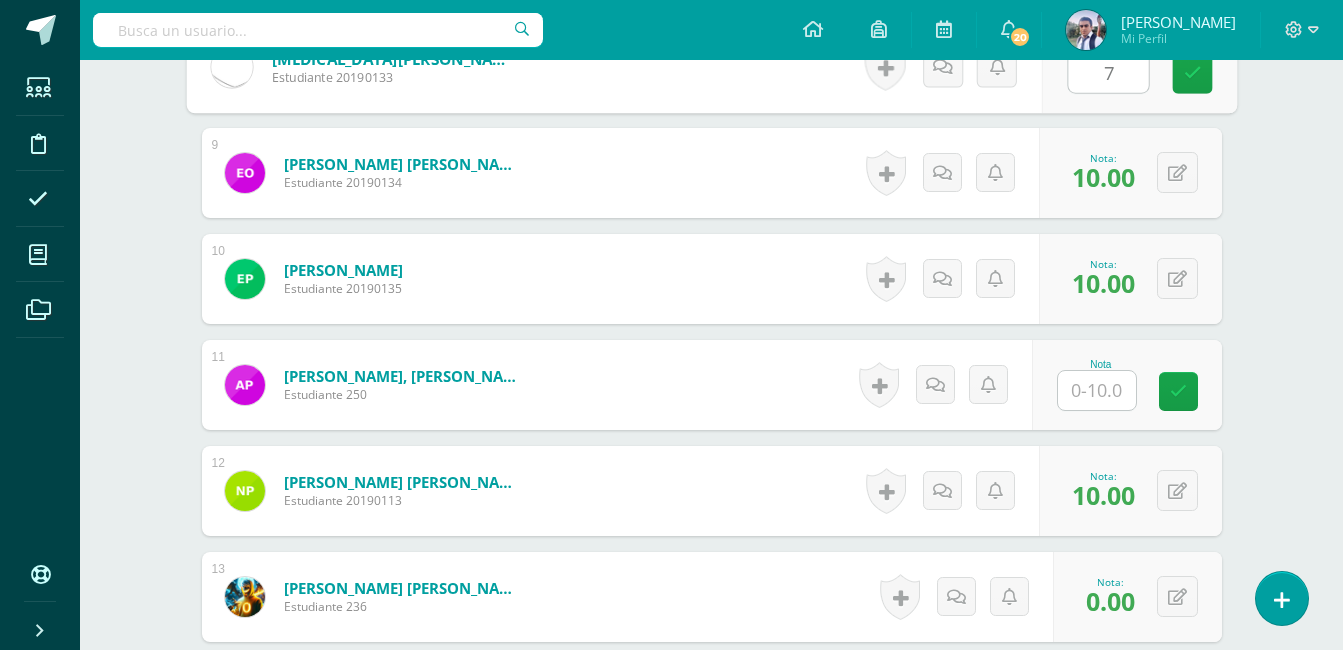 type on "7" 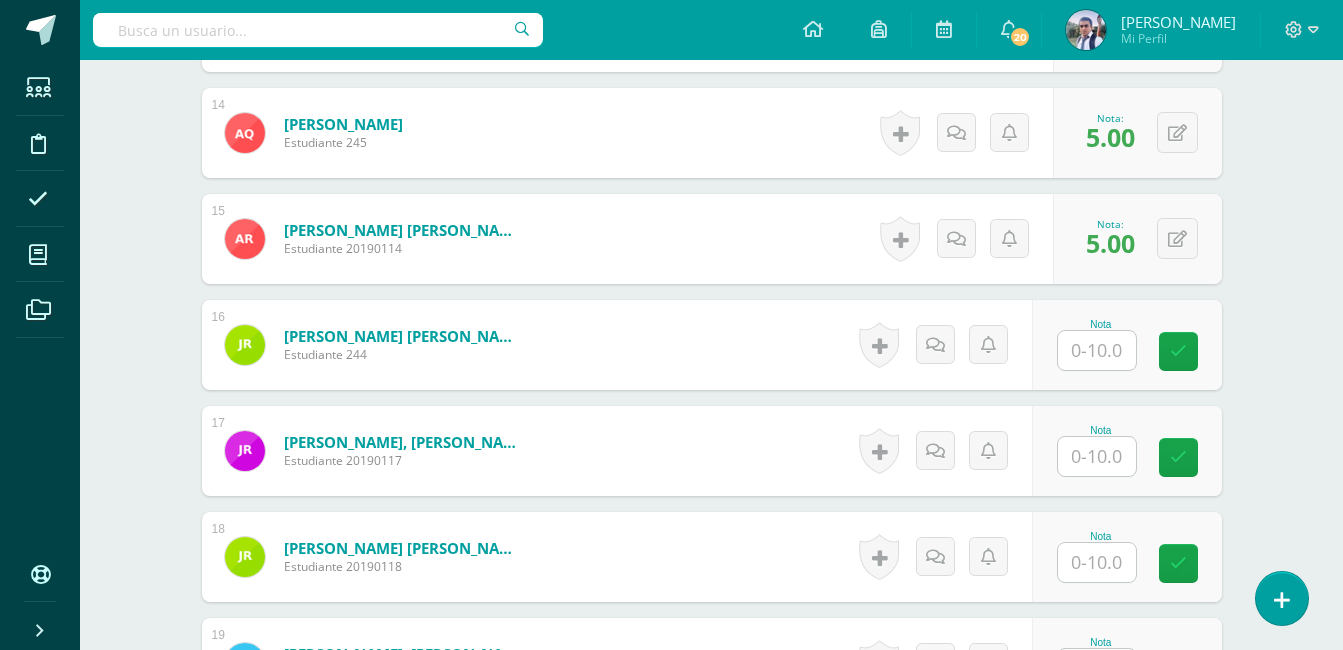 scroll, scrollTop: 2007, scrollLeft: 0, axis: vertical 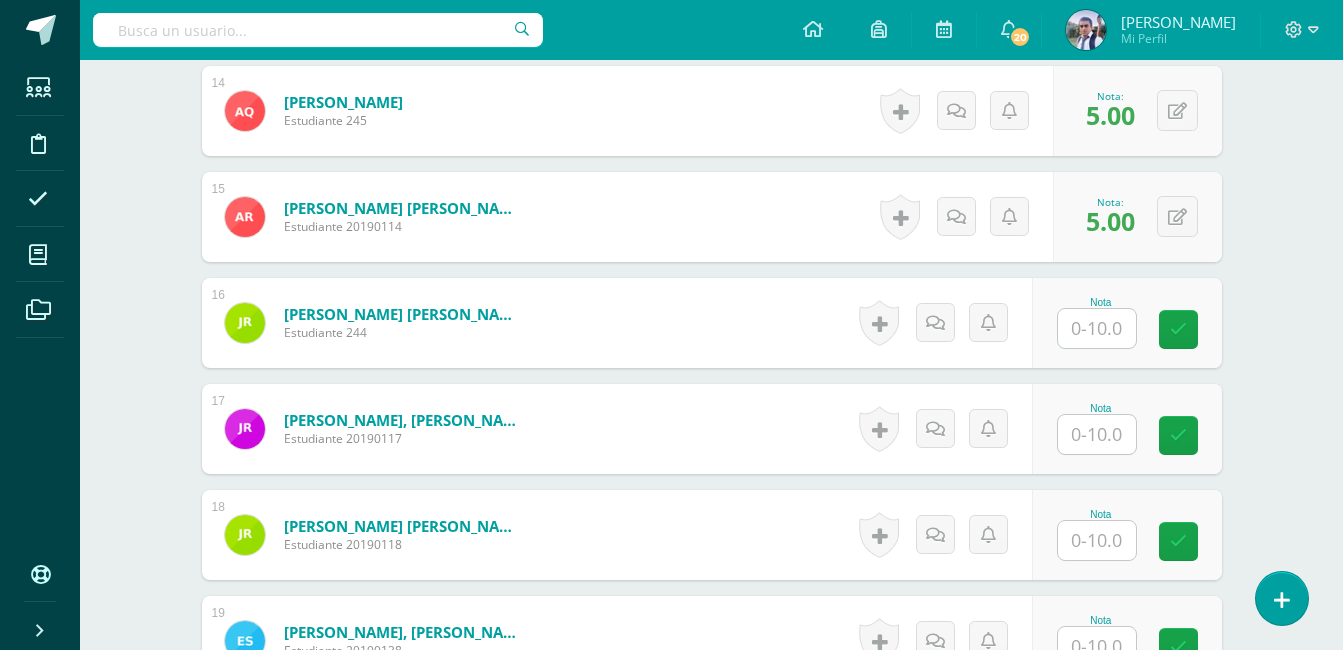 click at bounding box center (1097, 328) 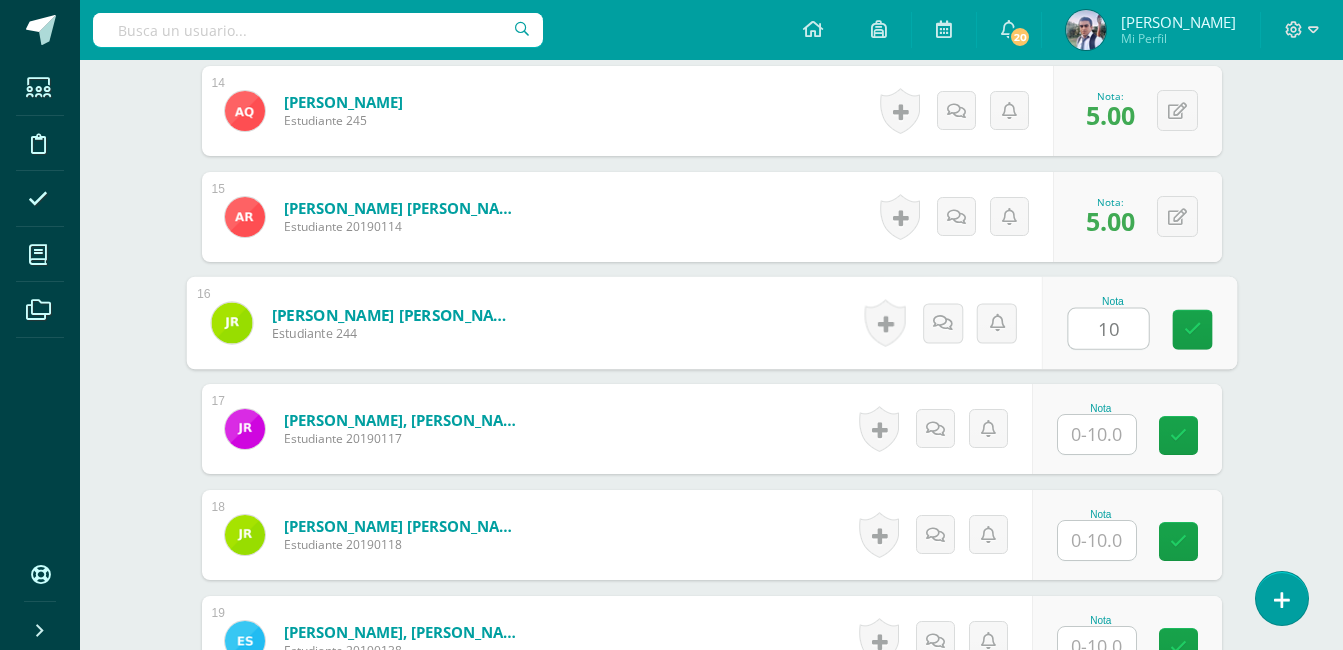 type on "10" 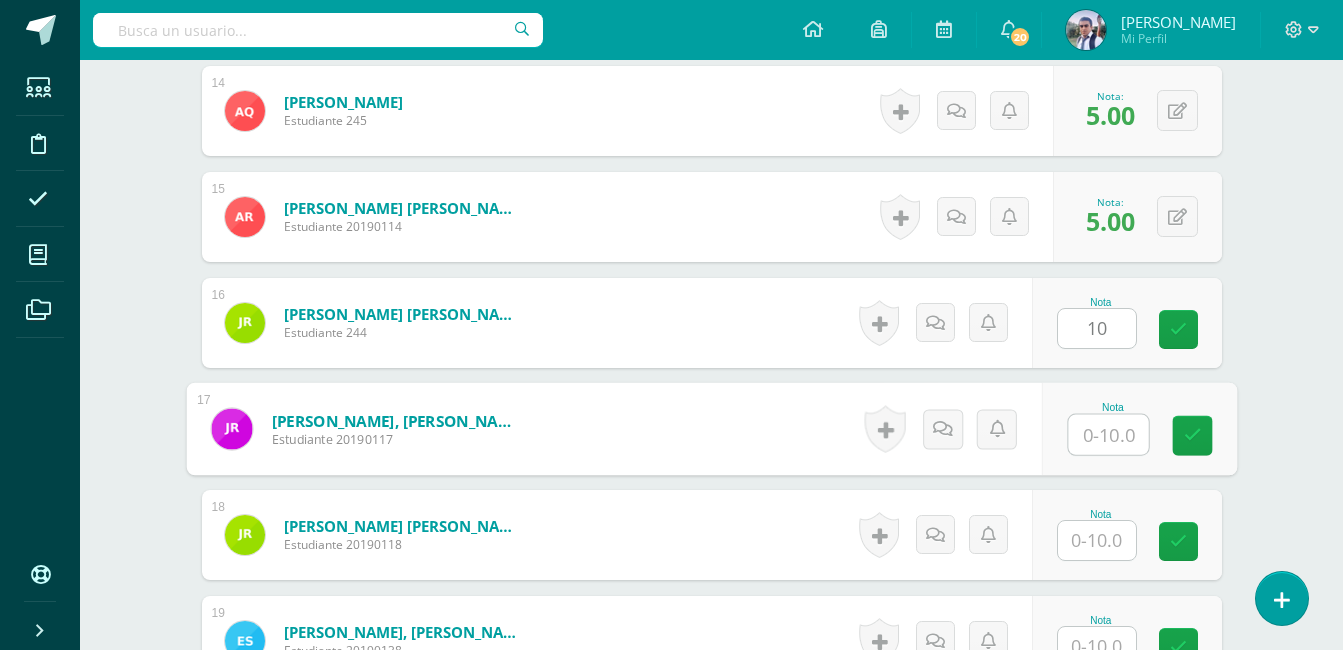 click at bounding box center (1108, 435) 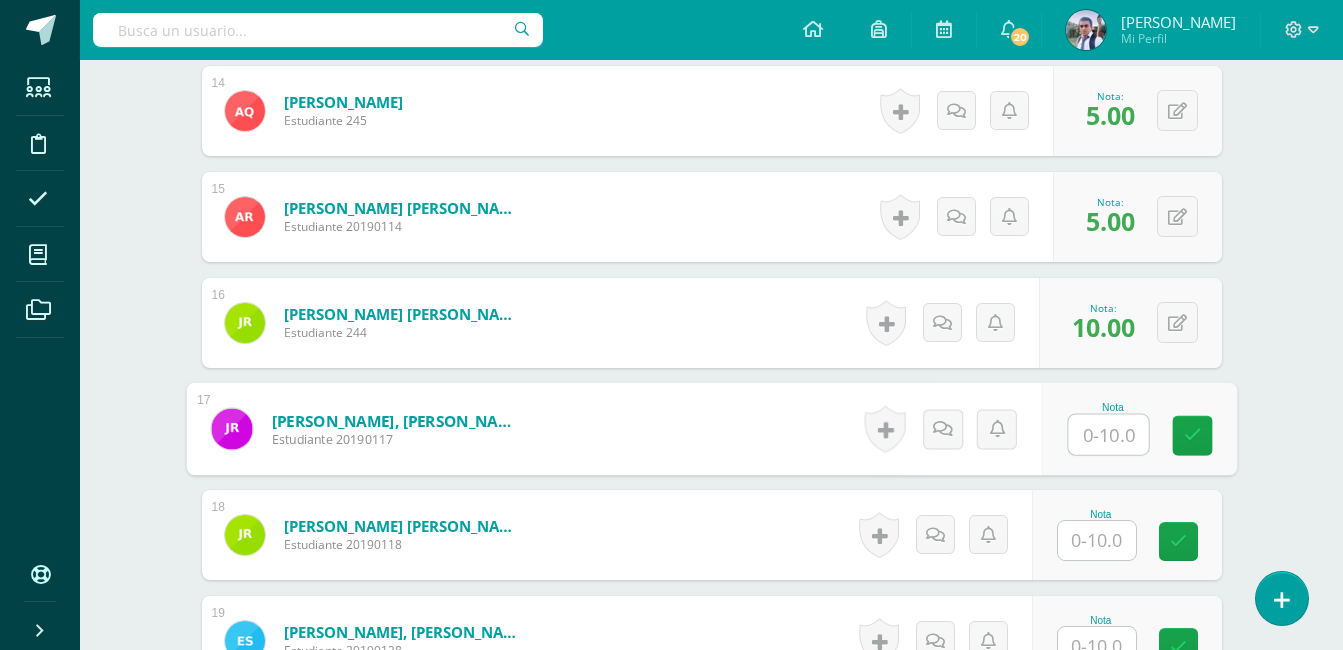 click at bounding box center (1108, 435) 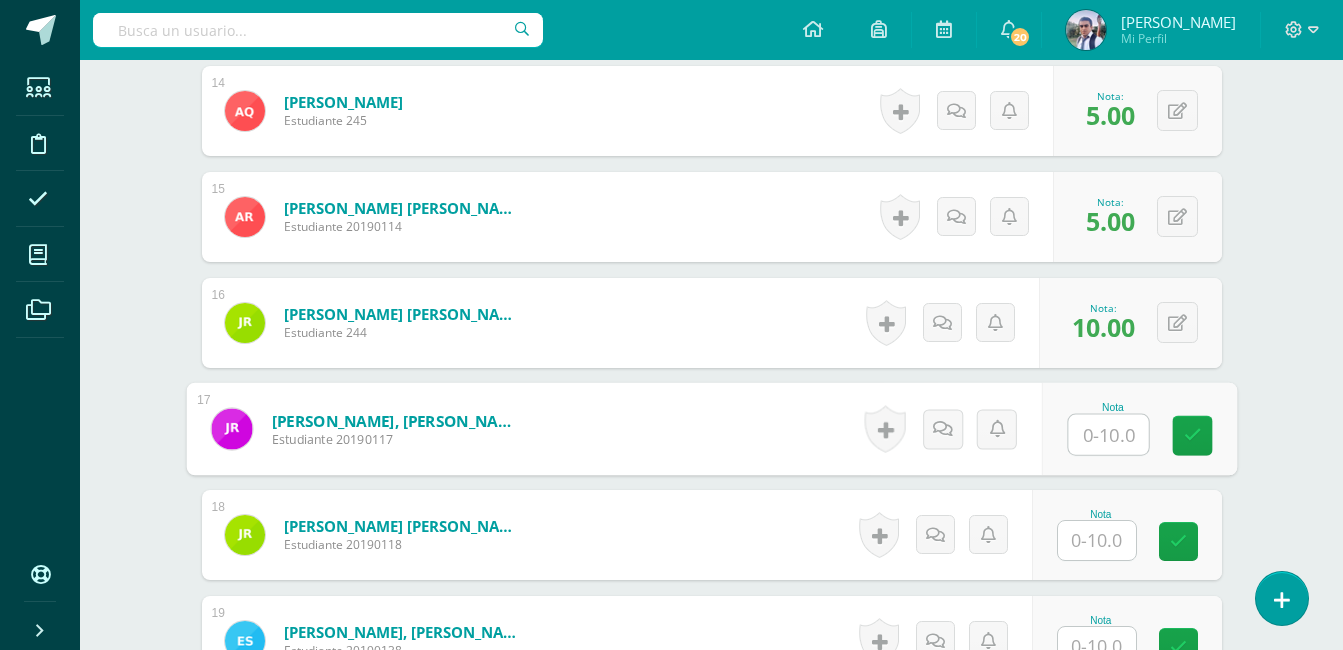 type on "9" 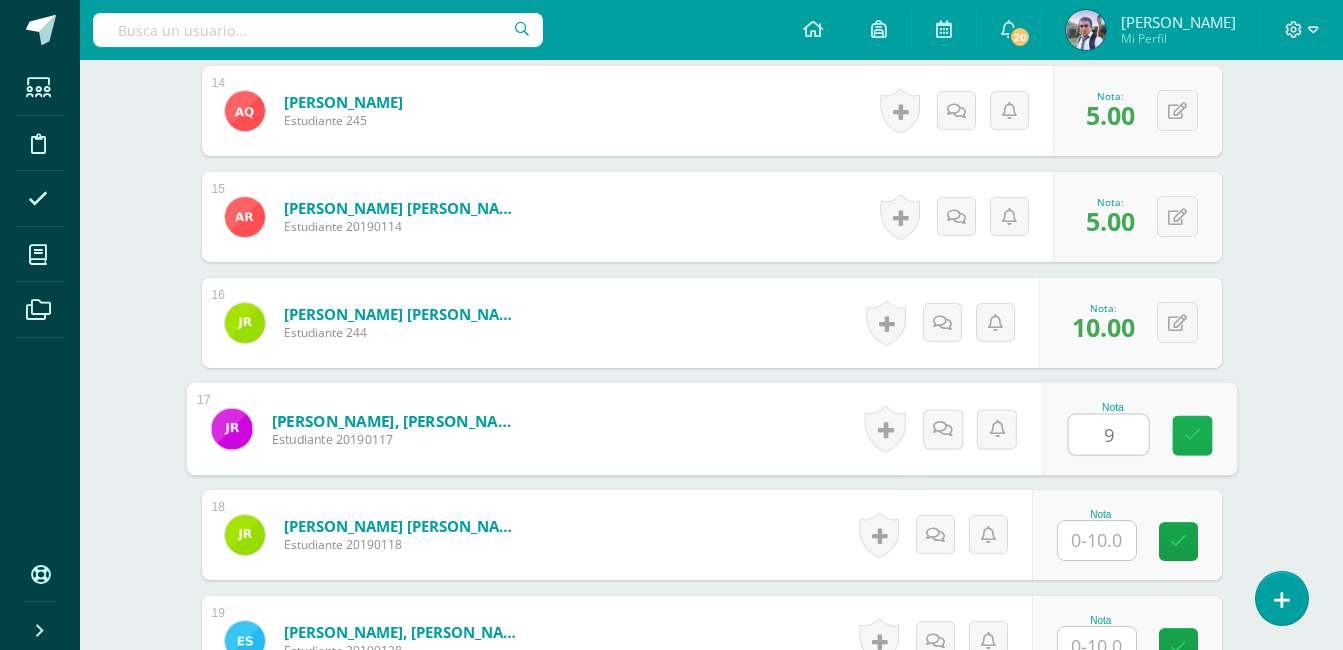 click at bounding box center [1192, 435] 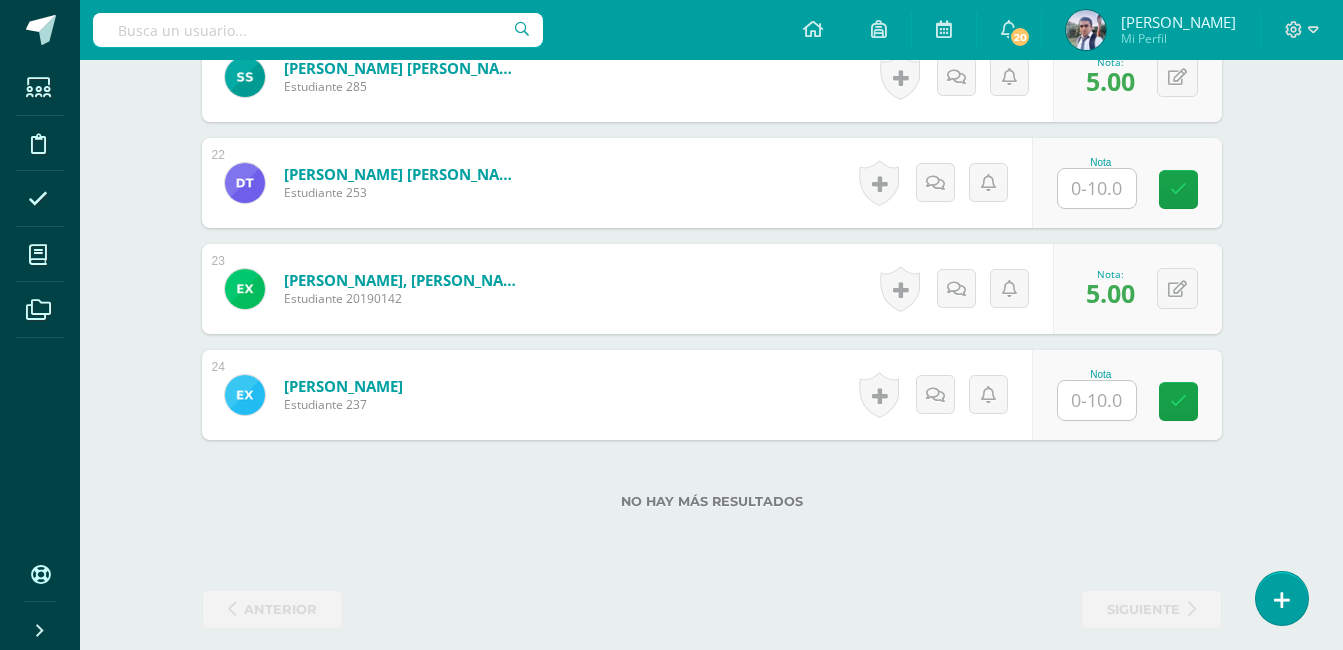 scroll, scrollTop: 2802, scrollLeft: 0, axis: vertical 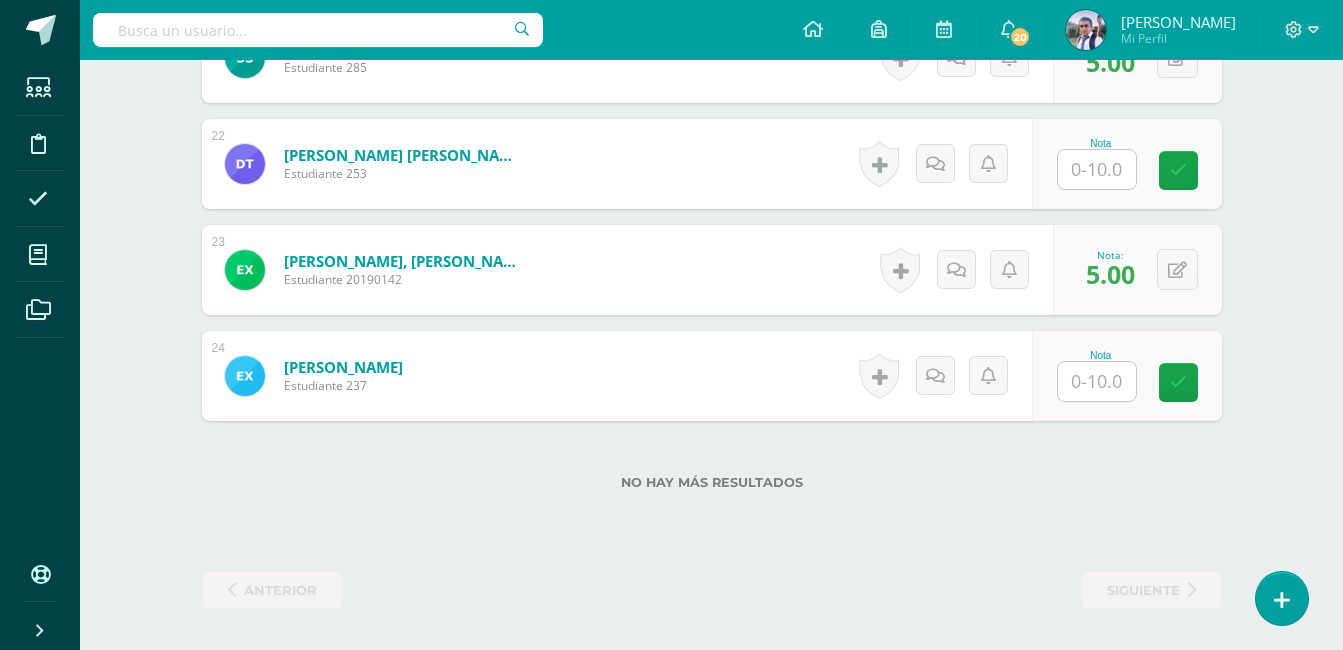 click at bounding box center [1097, 381] 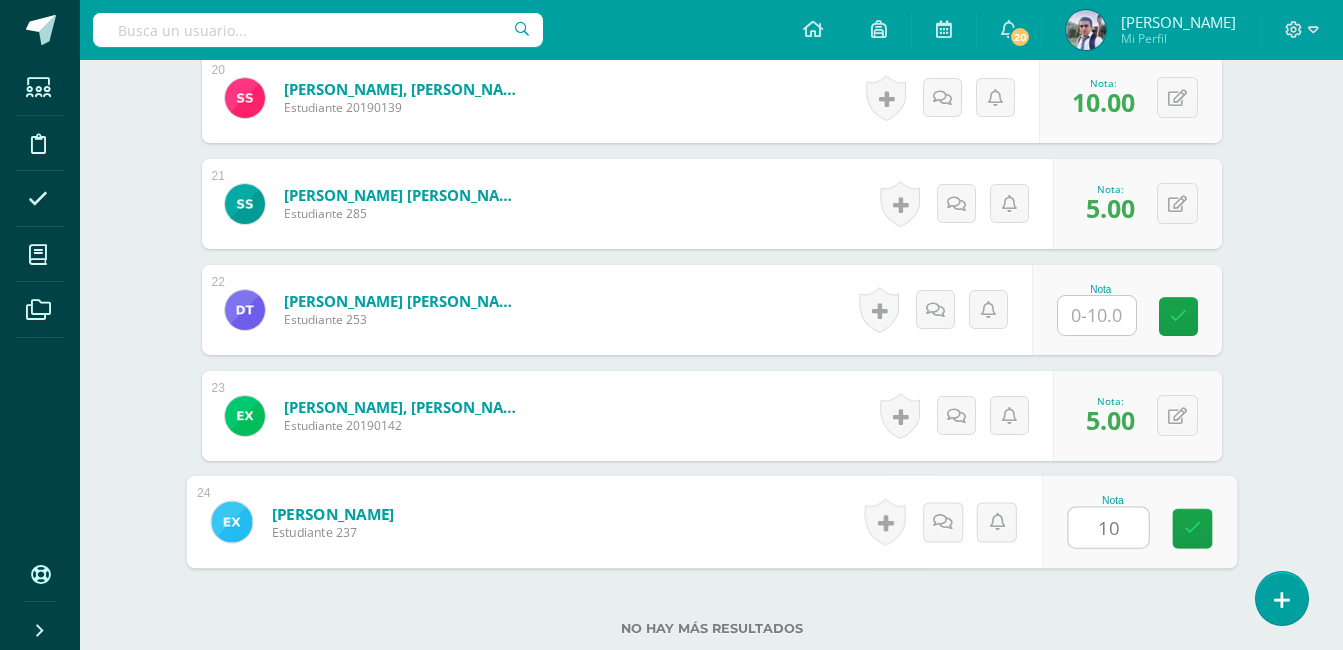 scroll, scrollTop: 2646, scrollLeft: 0, axis: vertical 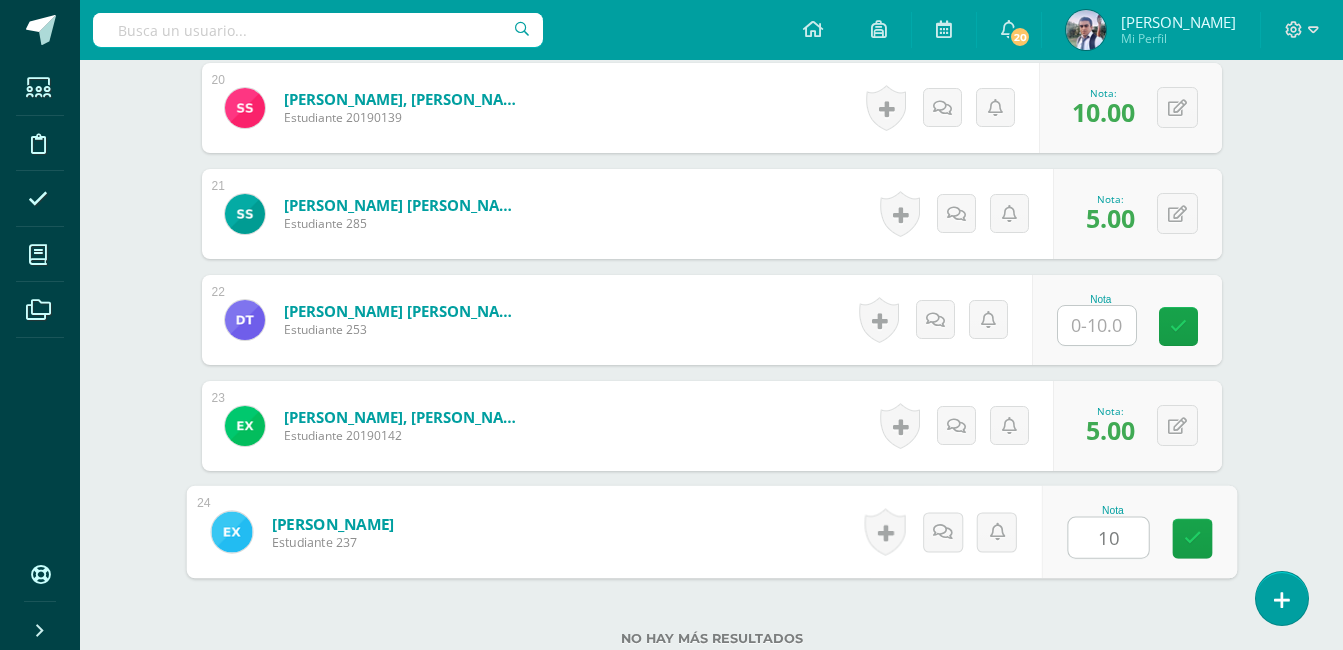 type on "10" 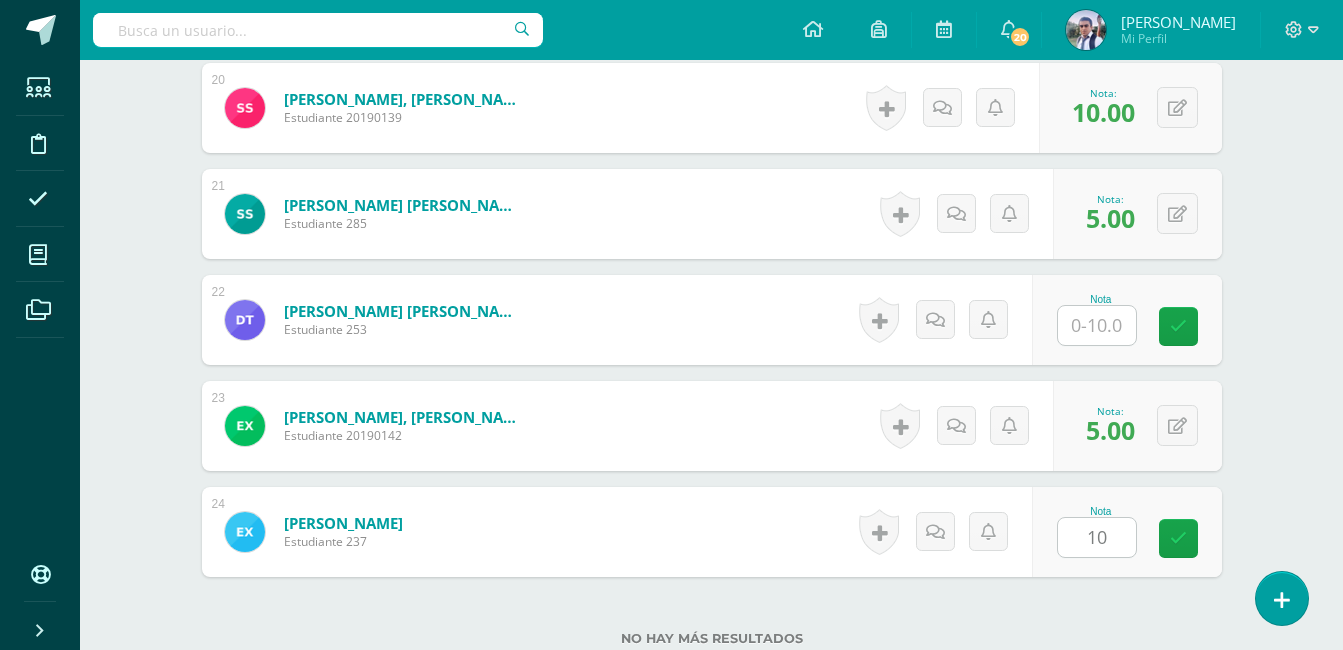 click at bounding box center [1097, 325] 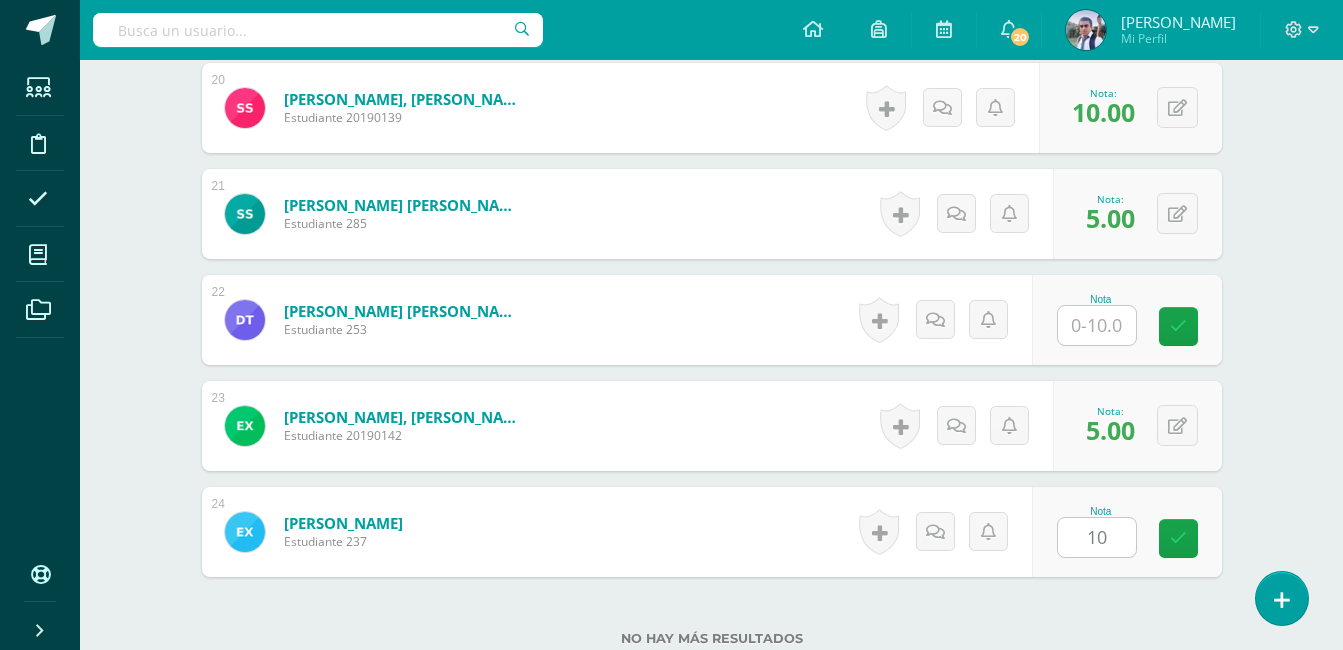 click on "No hay más resultados" at bounding box center (712, 623) 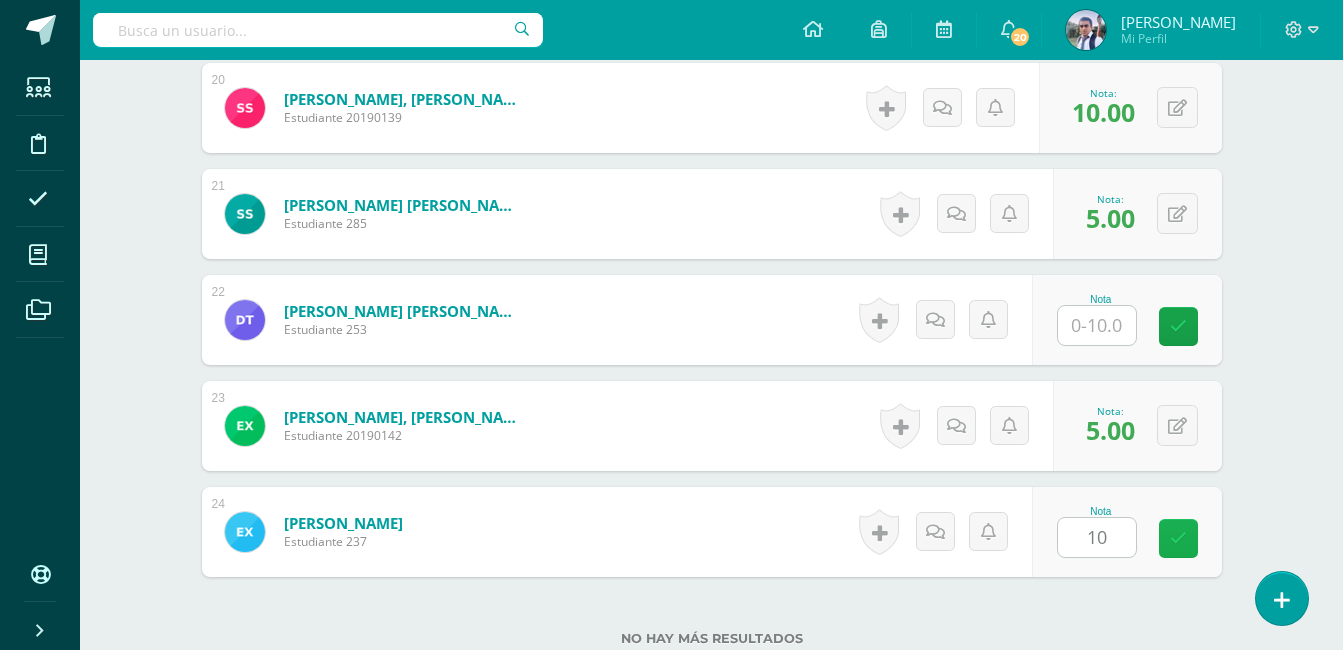 click at bounding box center (1178, 538) 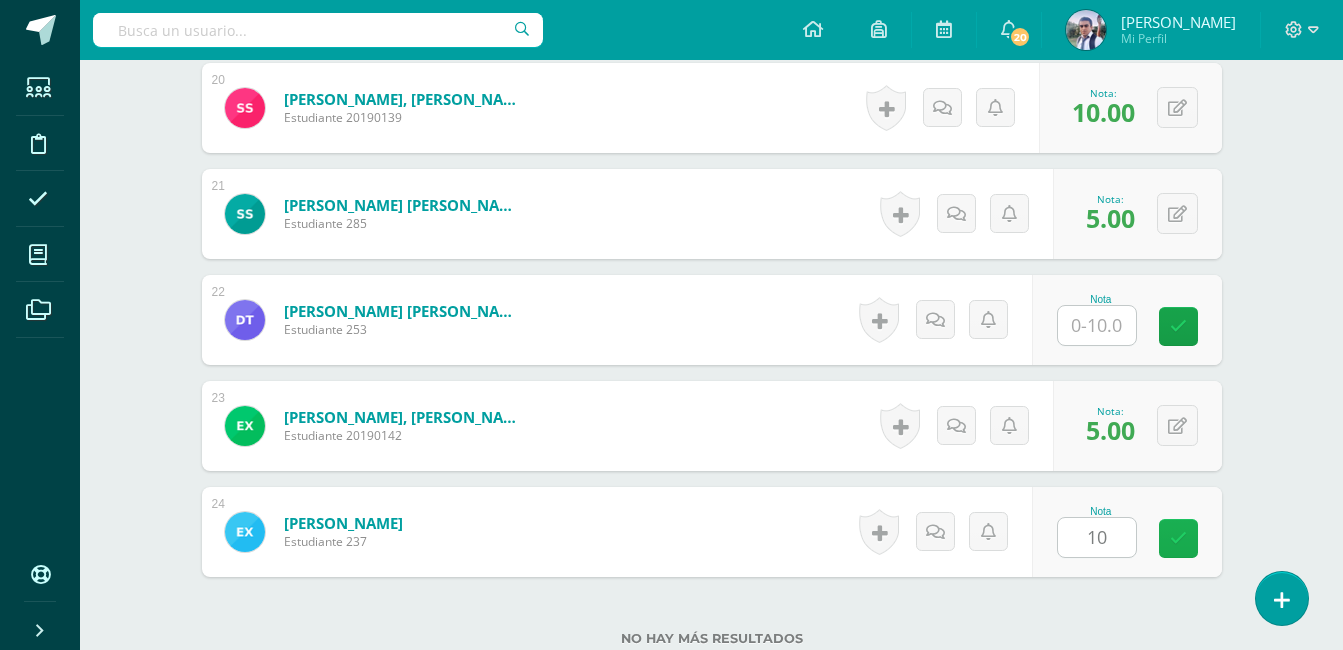 click at bounding box center (1178, 538) 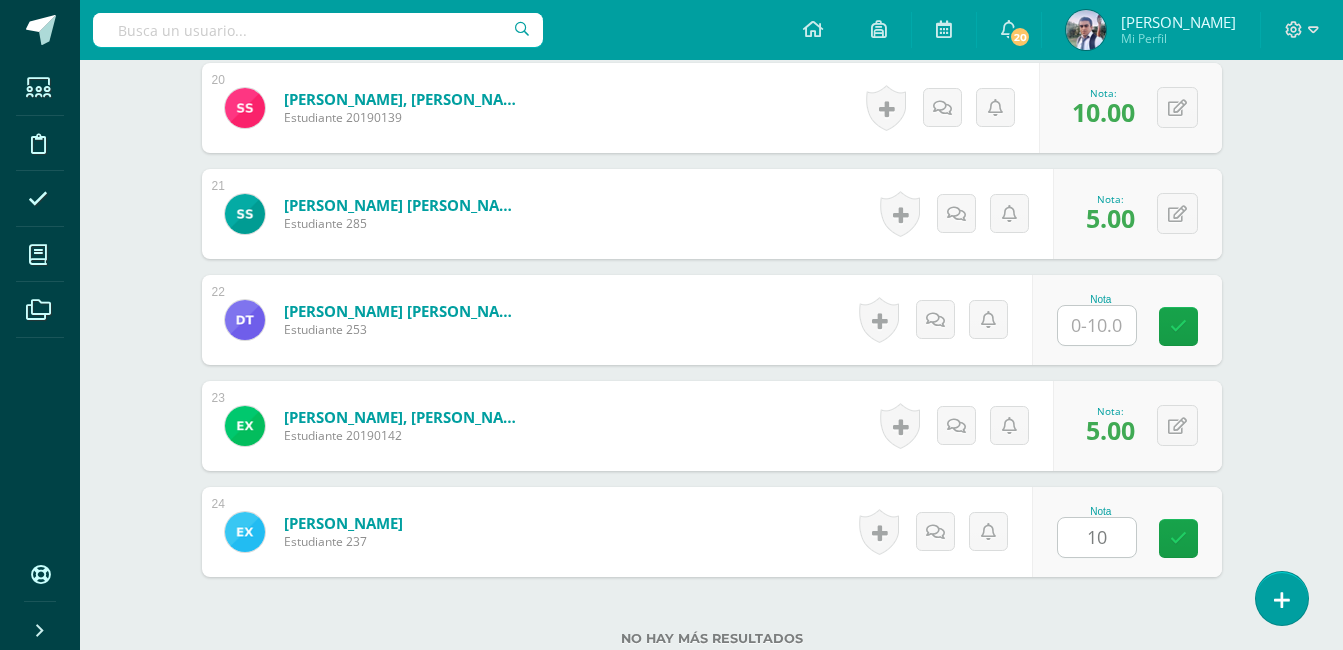 click on "No hay más resultados" at bounding box center [712, 623] 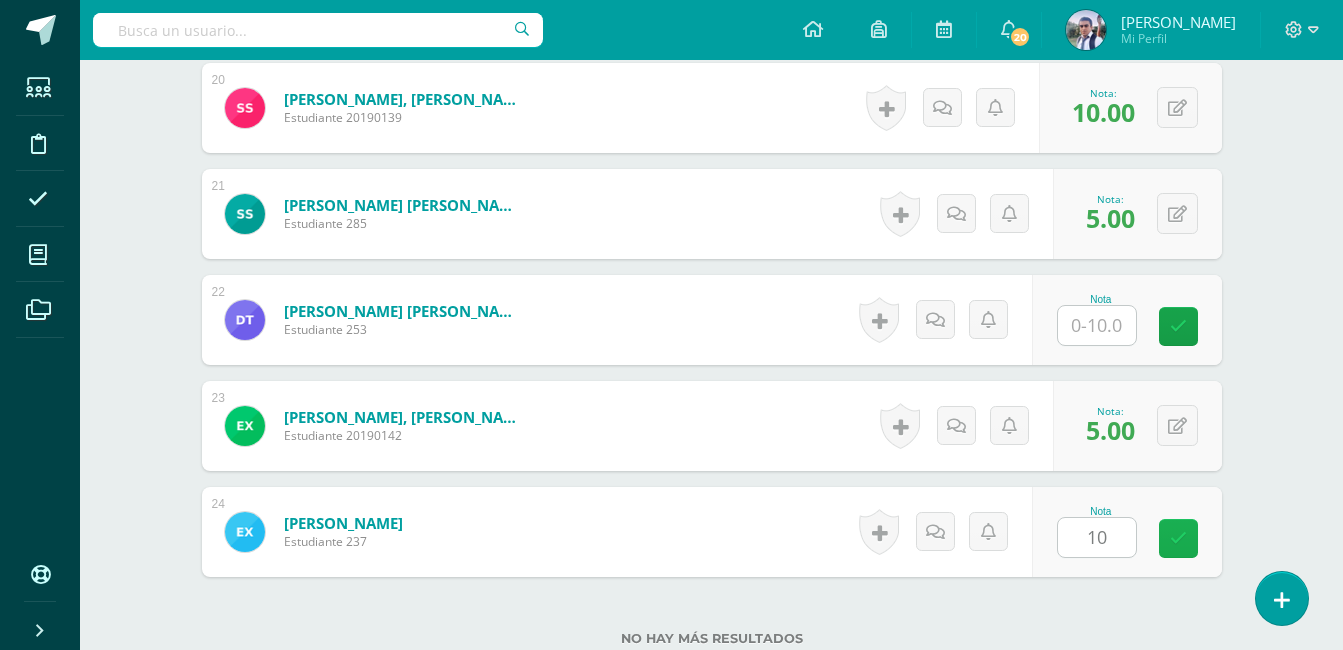 click at bounding box center [1178, 538] 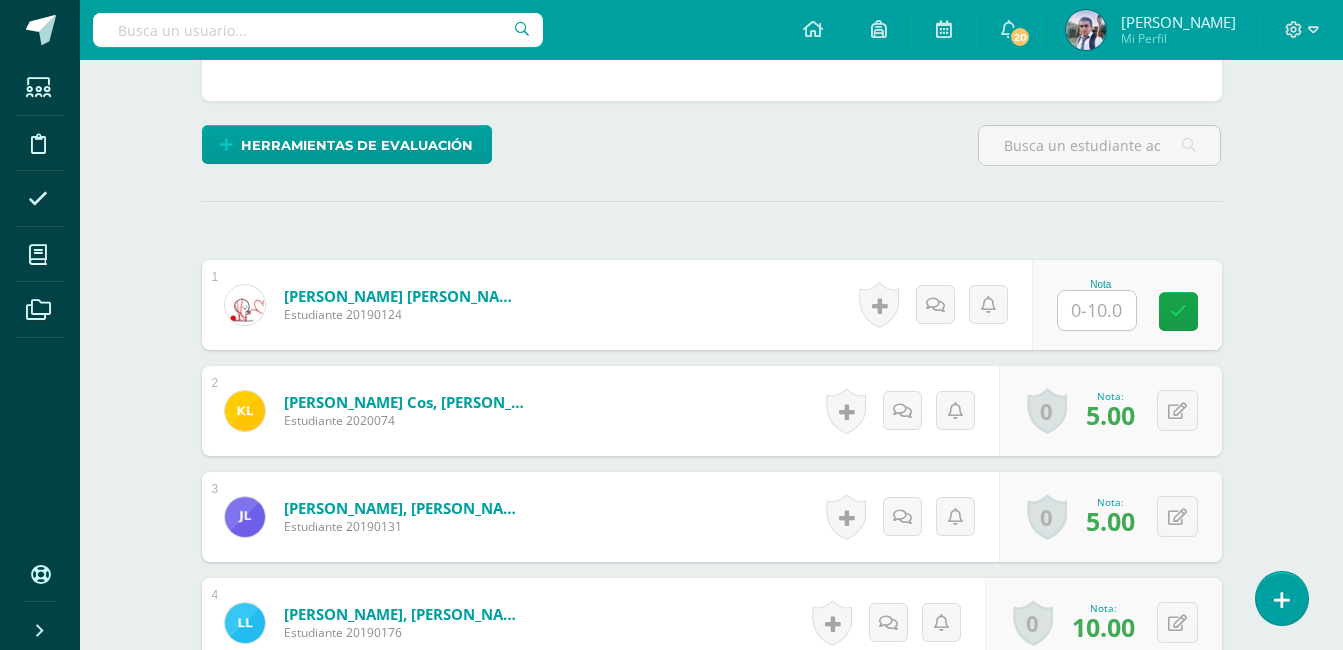 scroll, scrollTop: 432, scrollLeft: 0, axis: vertical 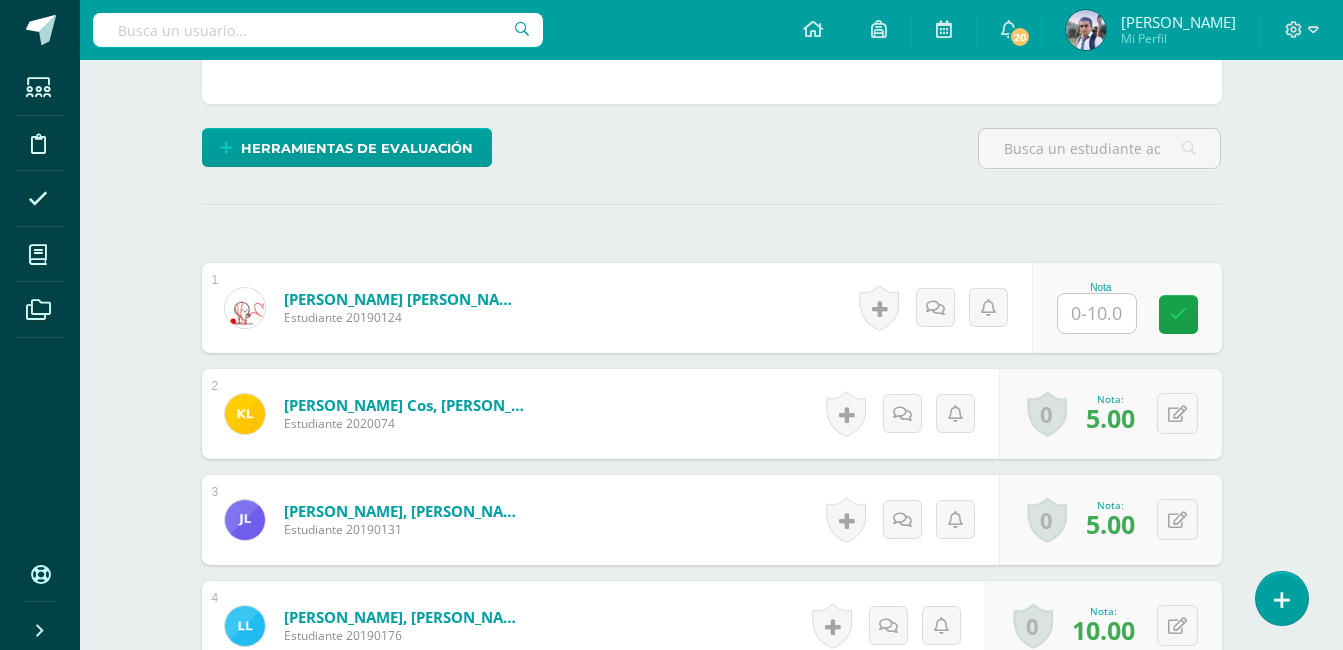 click at bounding box center [1097, 313] 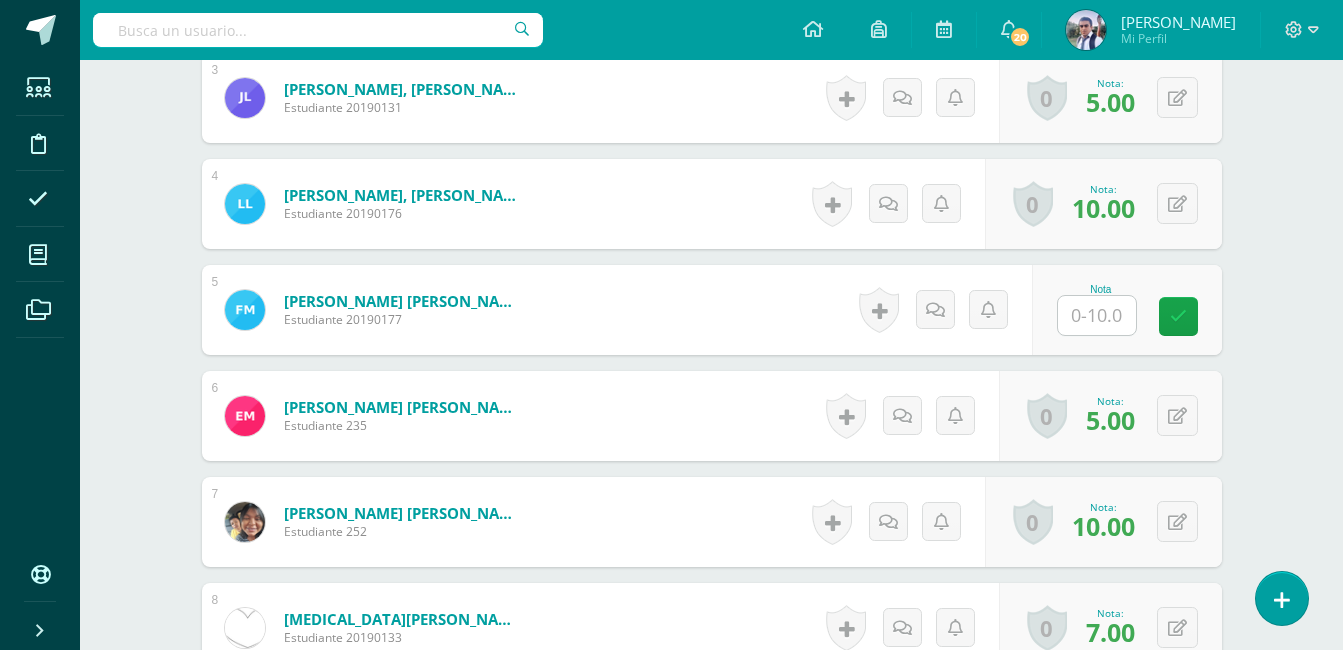 scroll, scrollTop: 859, scrollLeft: 0, axis: vertical 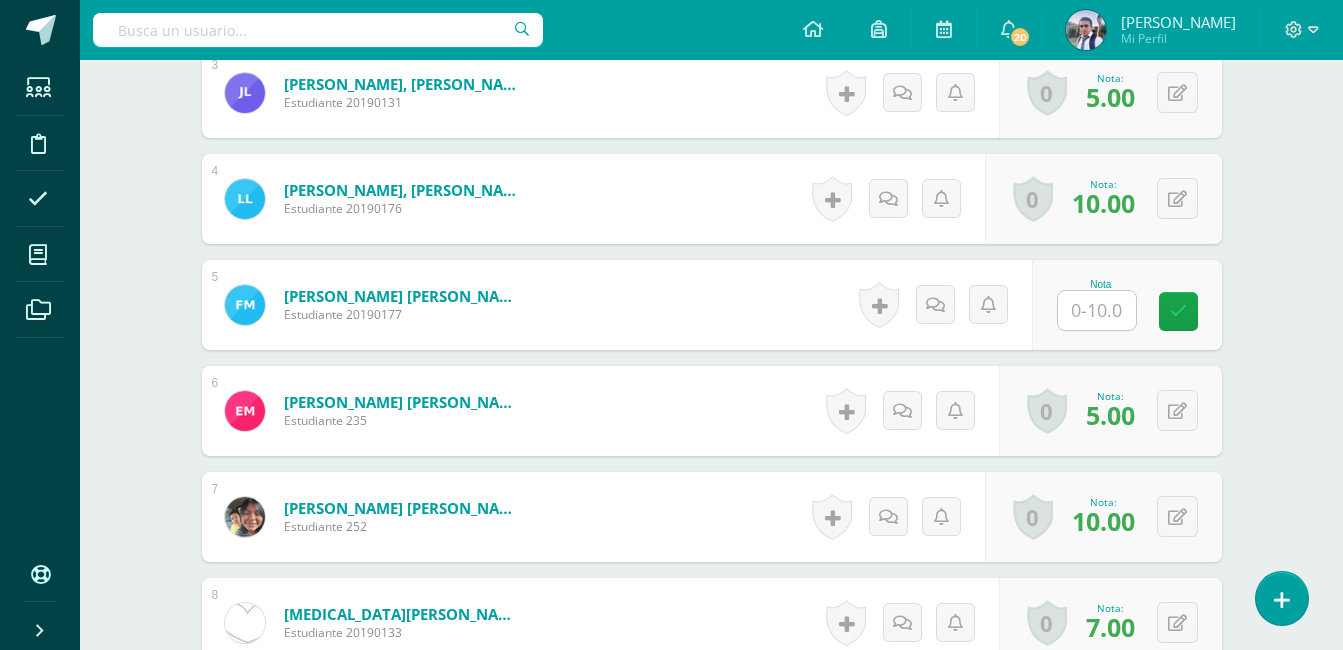type on "10" 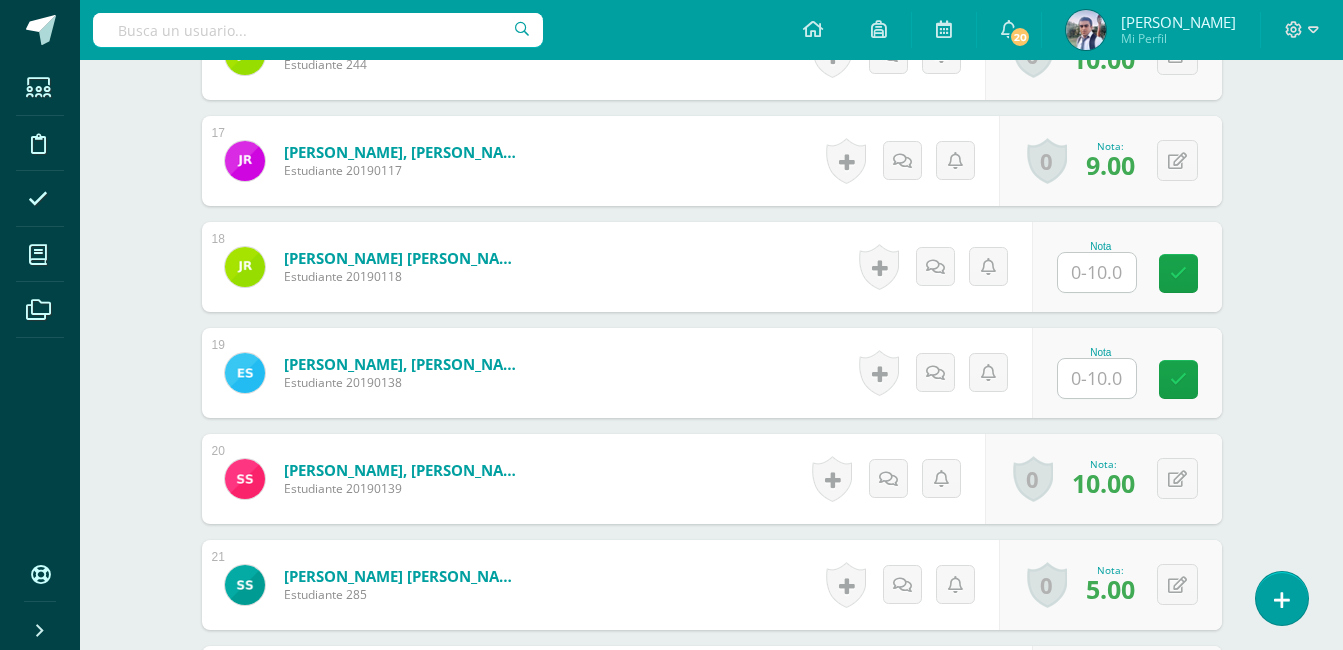 scroll, scrollTop: 2287, scrollLeft: 0, axis: vertical 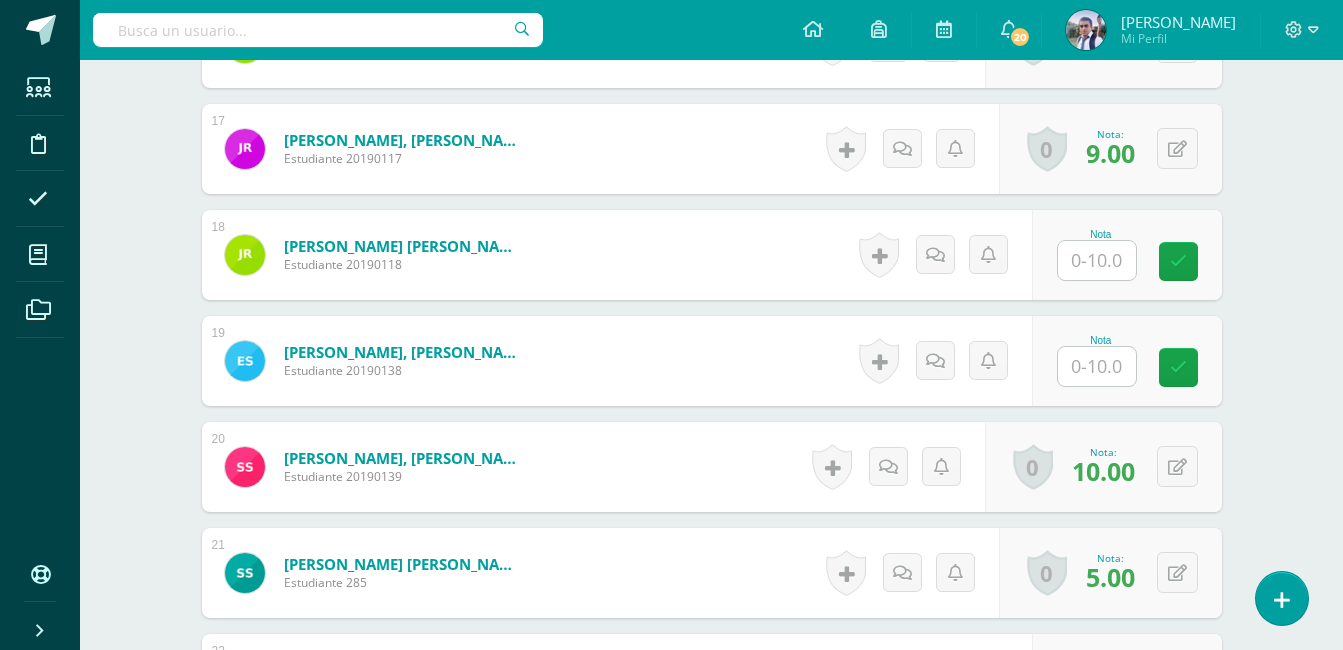 click at bounding box center [1097, 260] 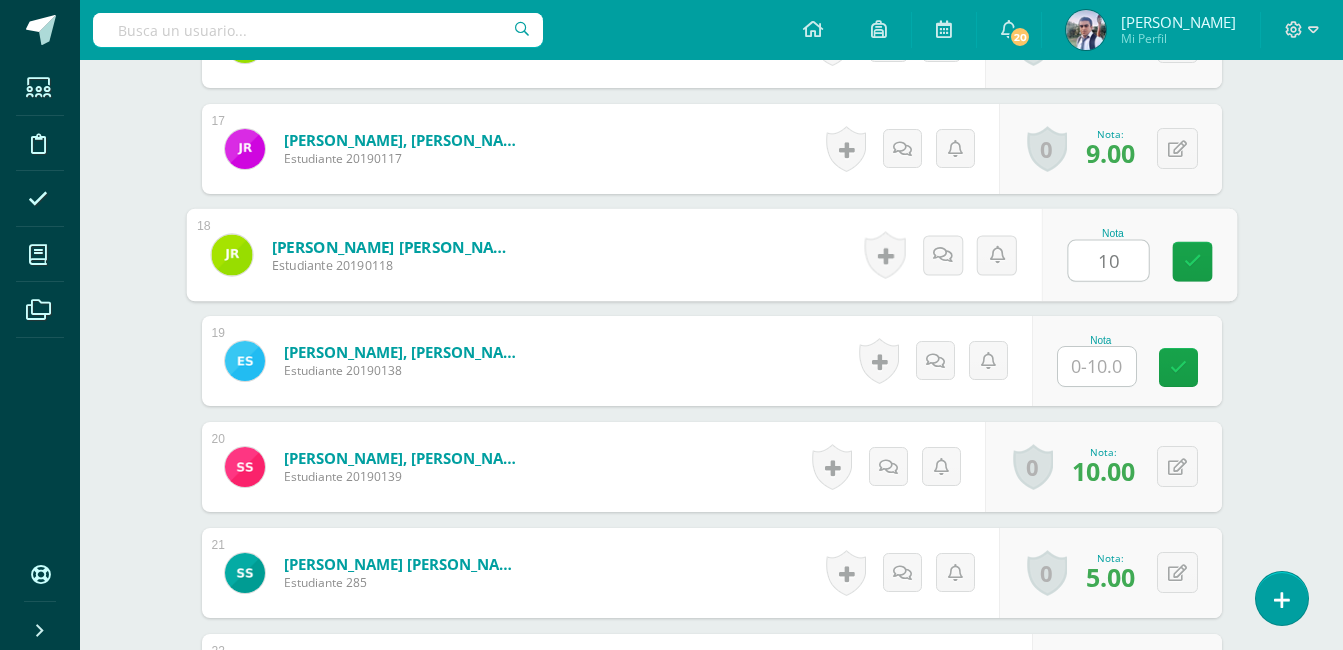 type on "10" 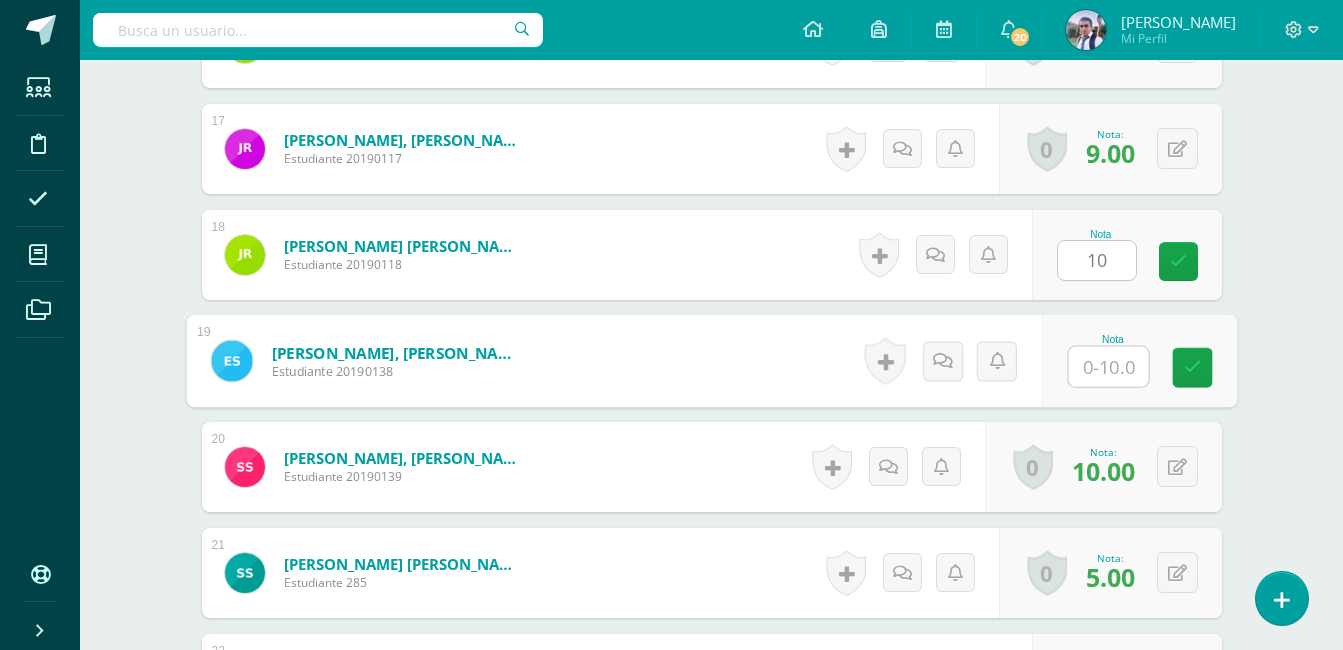 click at bounding box center [1108, 367] 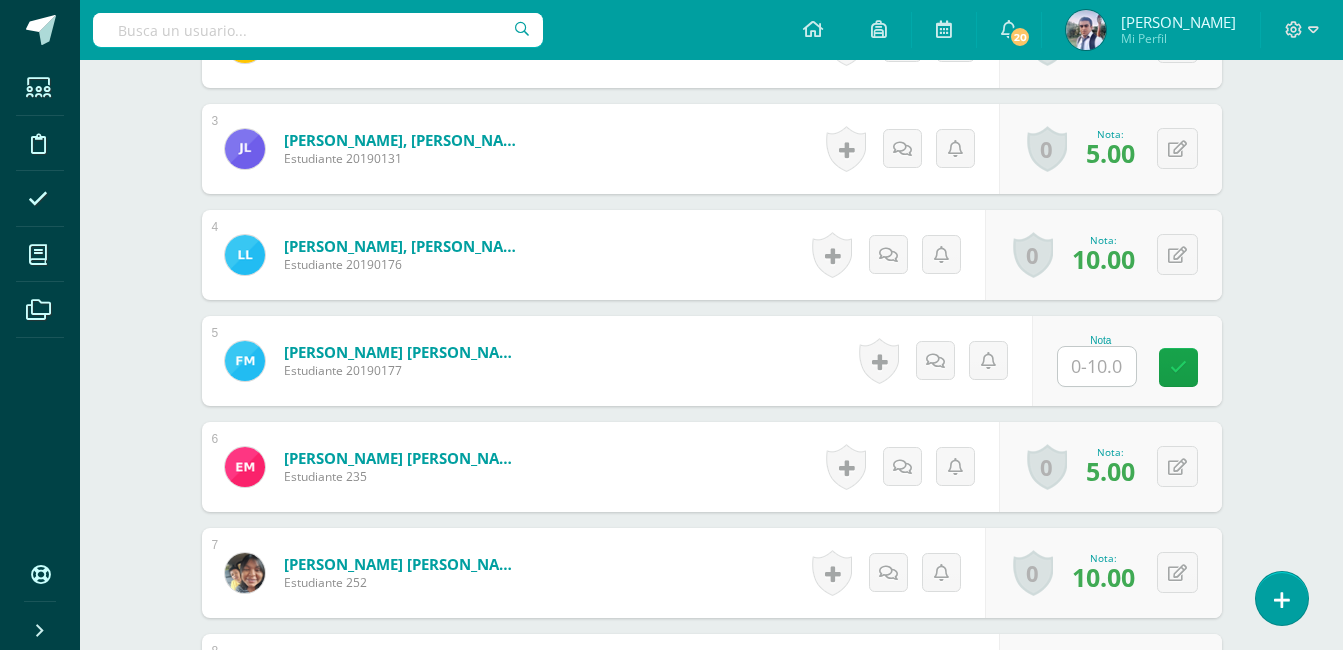 scroll, scrollTop: 809, scrollLeft: 0, axis: vertical 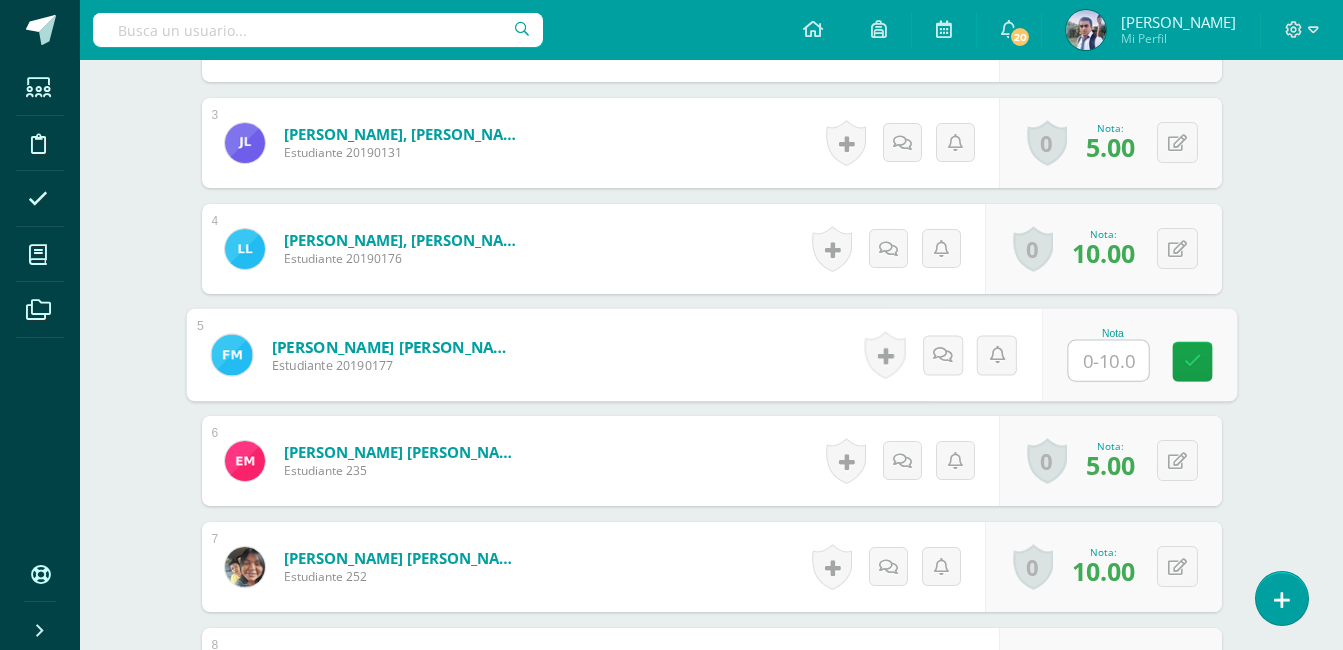 click at bounding box center [1108, 361] 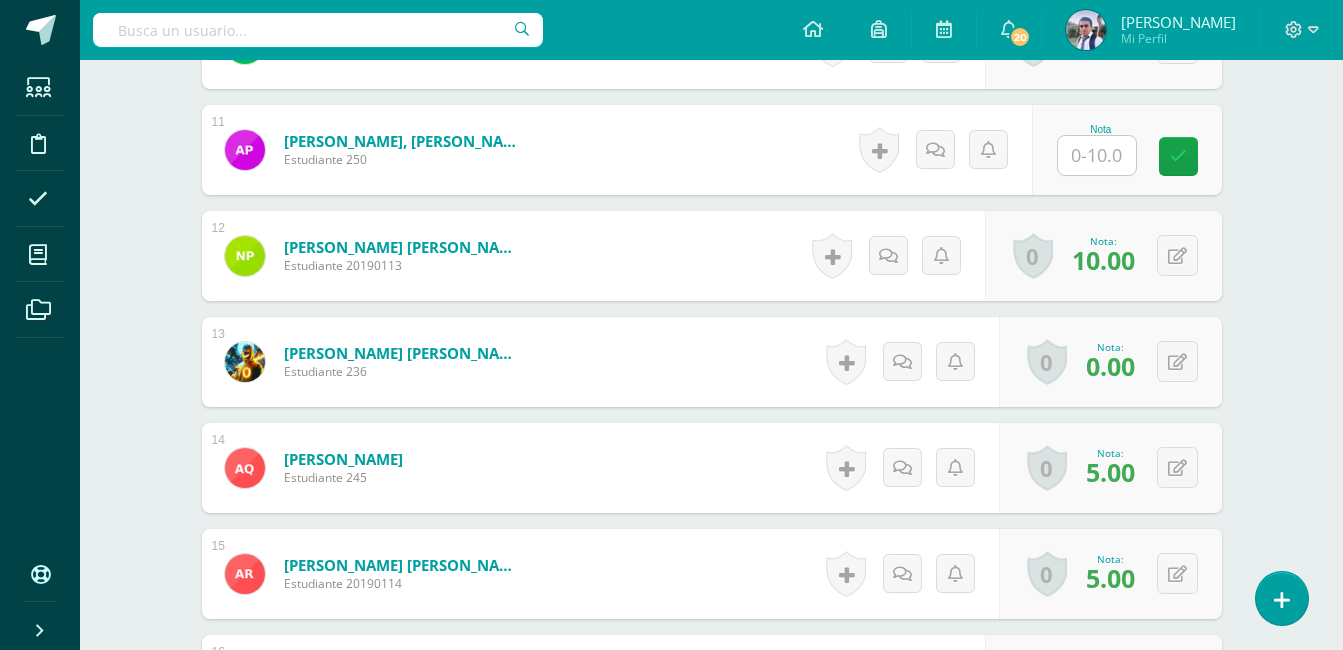 scroll, scrollTop: 1651, scrollLeft: 0, axis: vertical 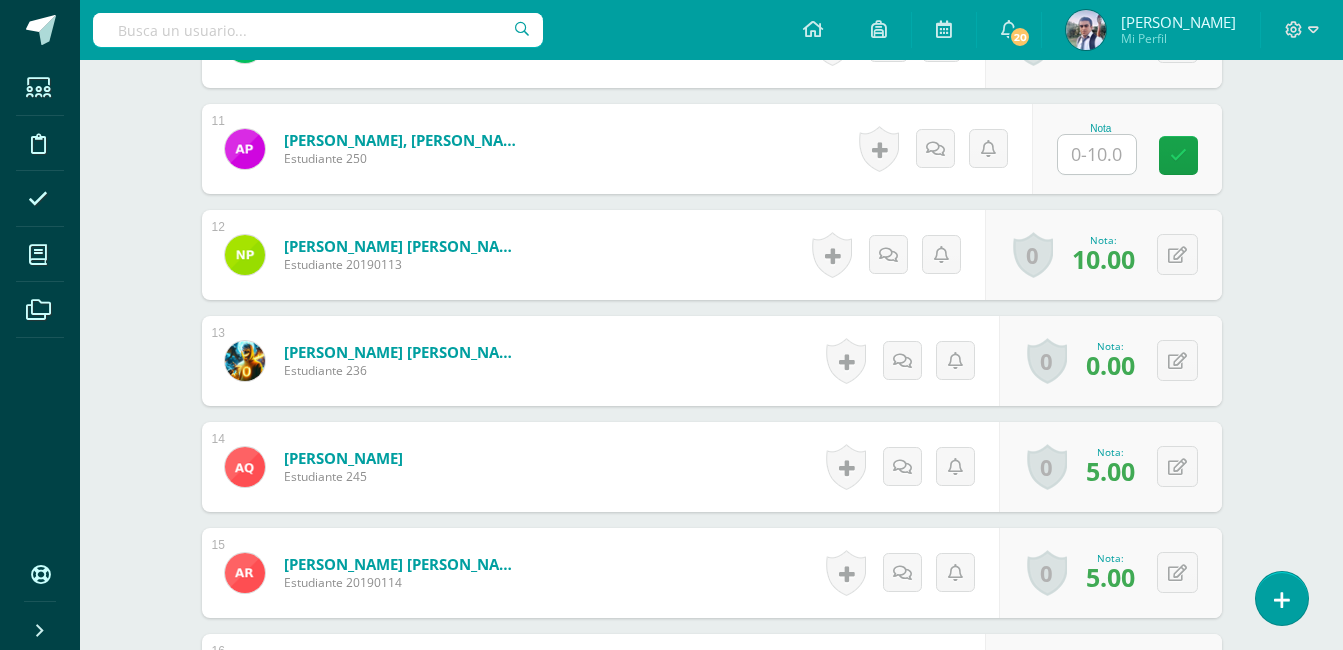 type on "5" 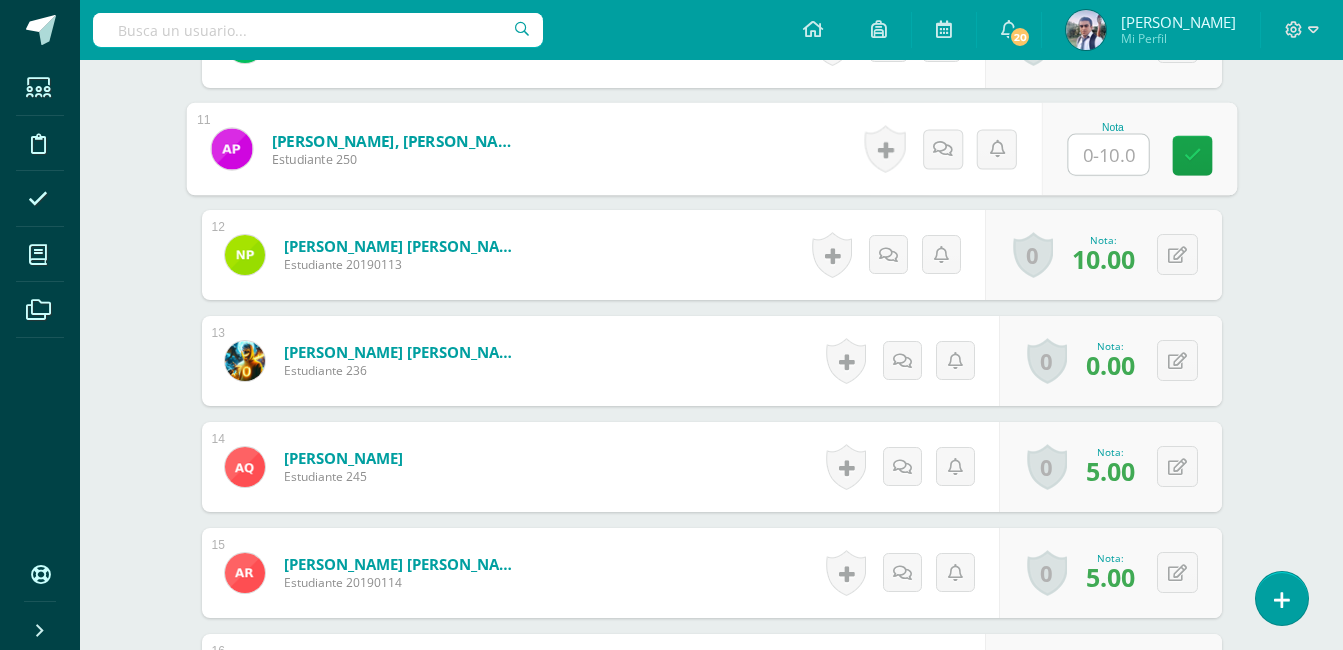click at bounding box center [1108, 155] 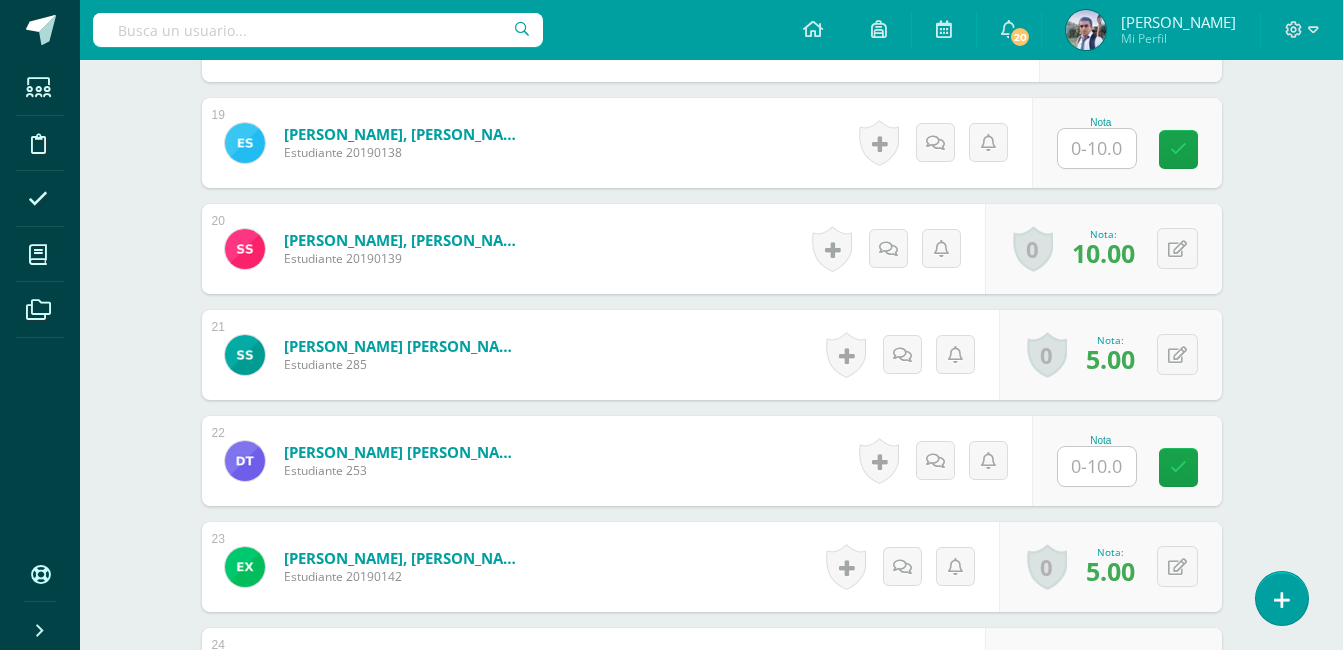 scroll, scrollTop: 2506, scrollLeft: 0, axis: vertical 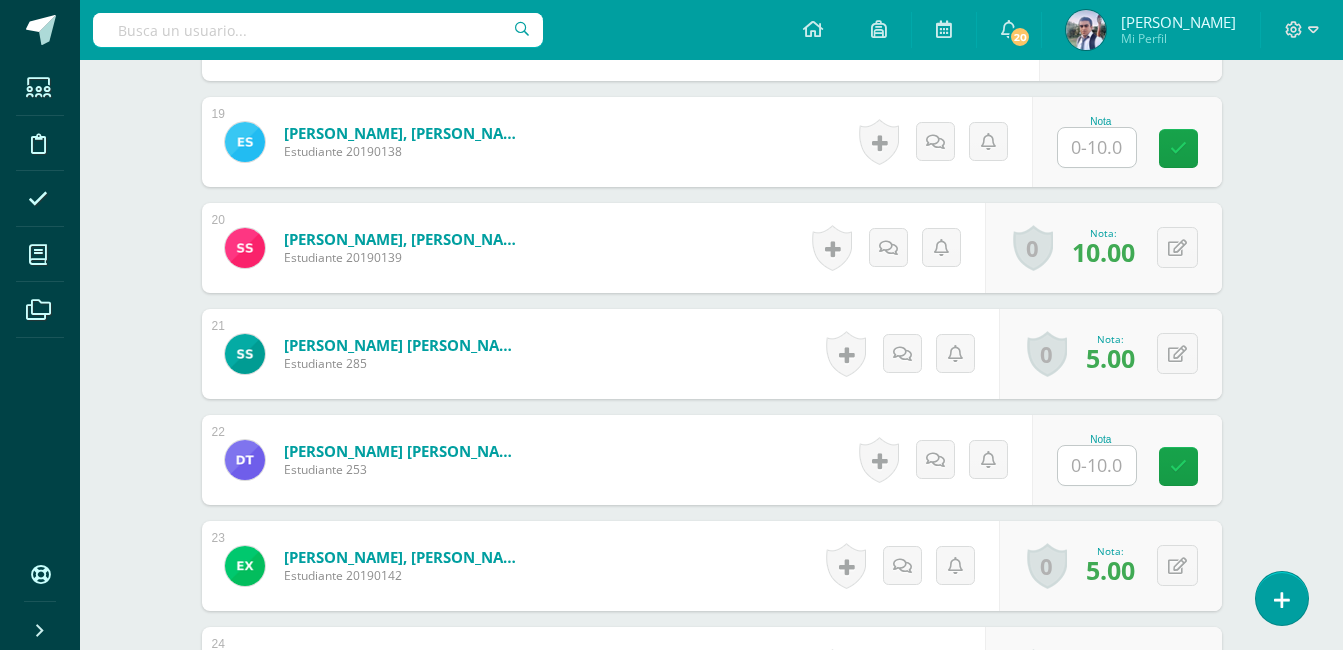 click at bounding box center (1097, 147) 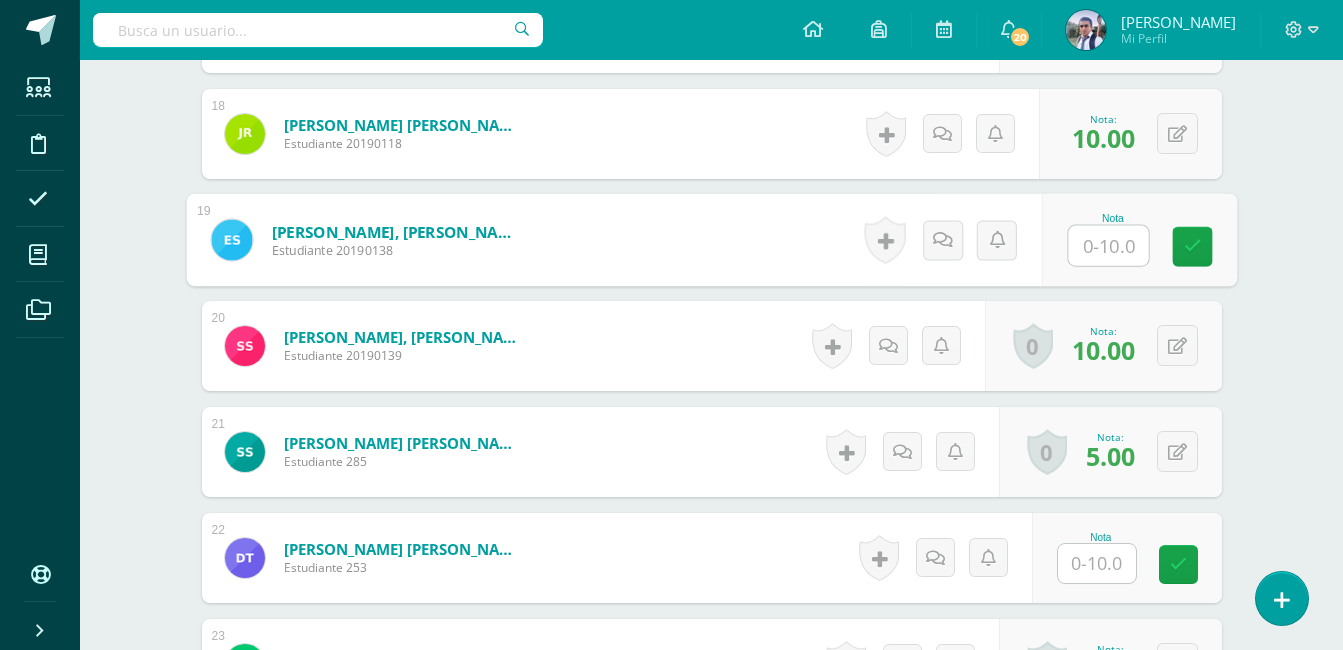 scroll, scrollTop: 2404, scrollLeft: 0, axis: vertical 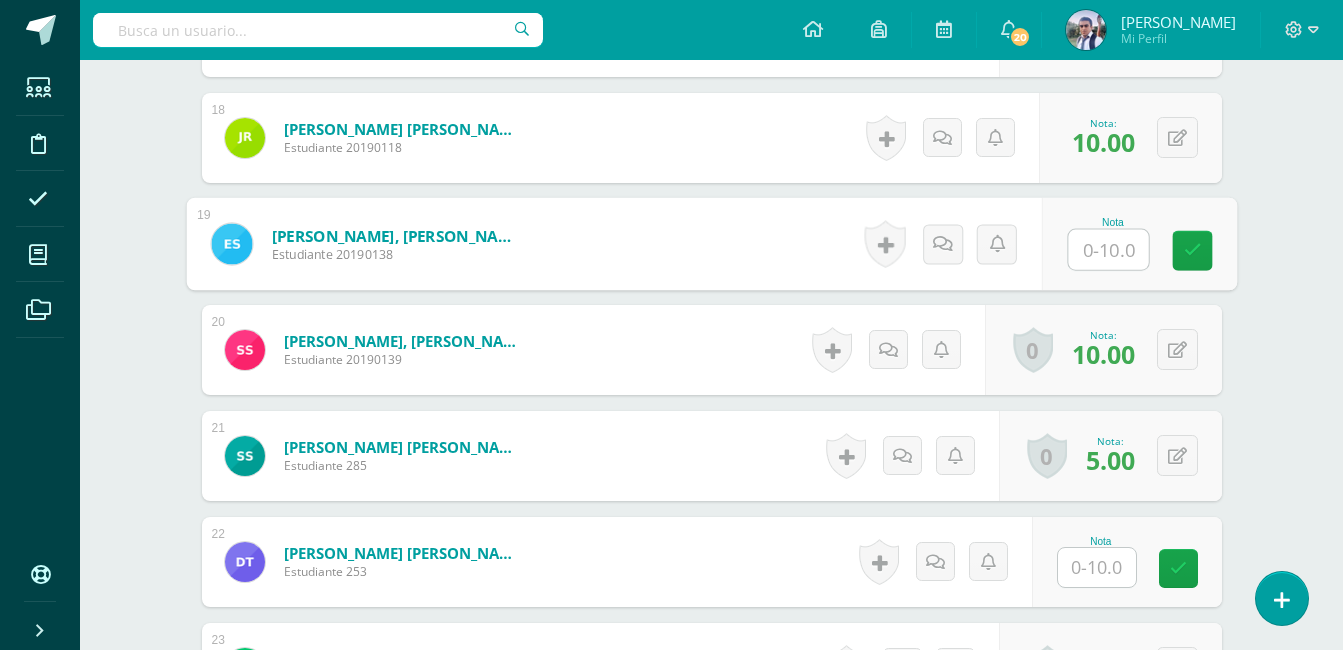 click at bounding box center (1108, 250) 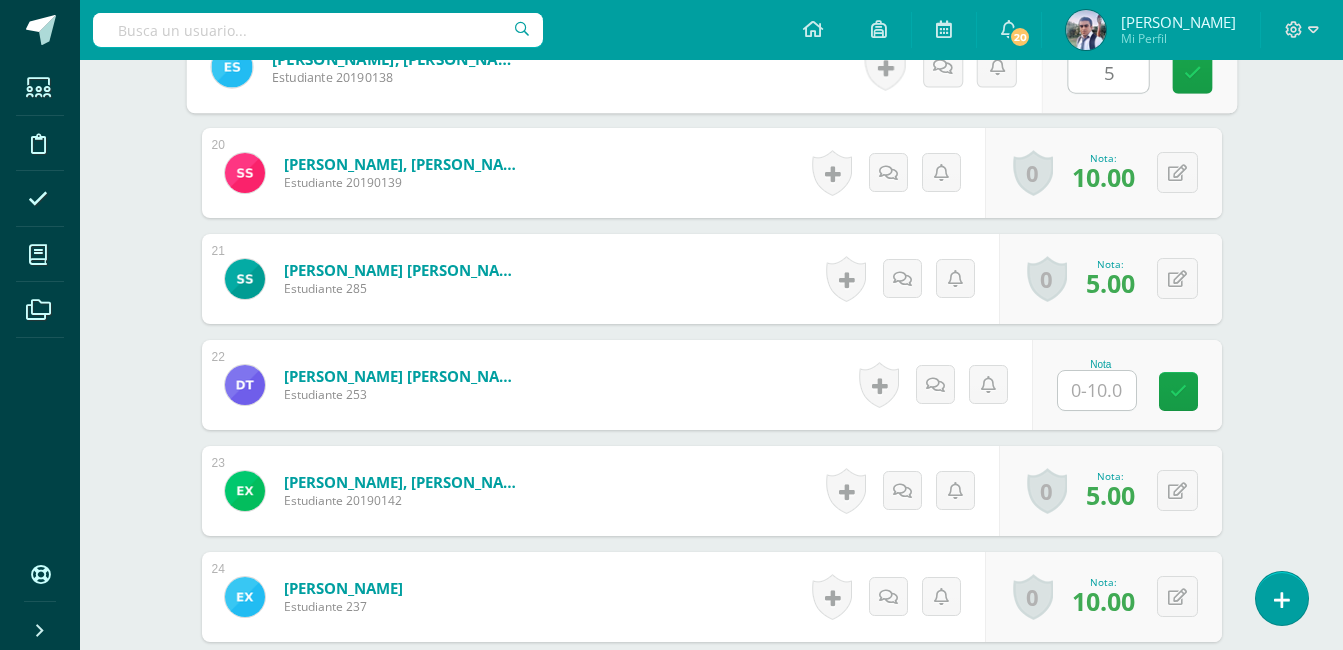 scroll, scrollTop: 2584, scrollLeft: 0, axis: vertical 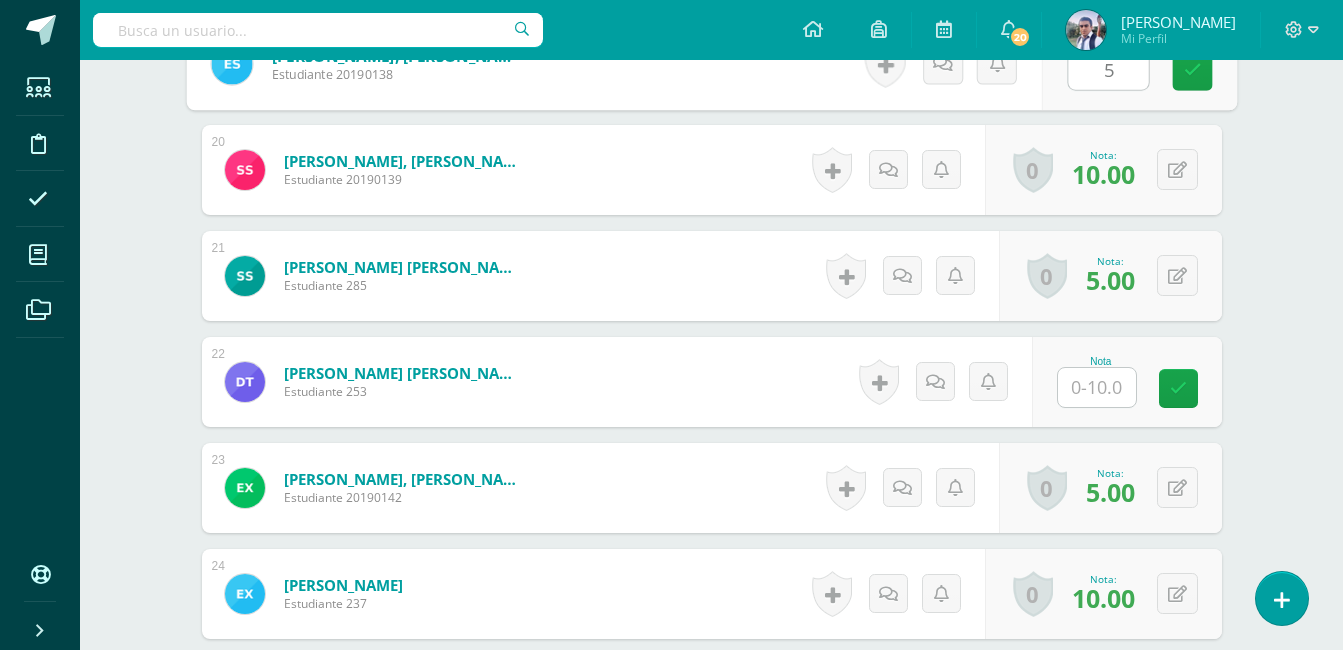 type on "5" 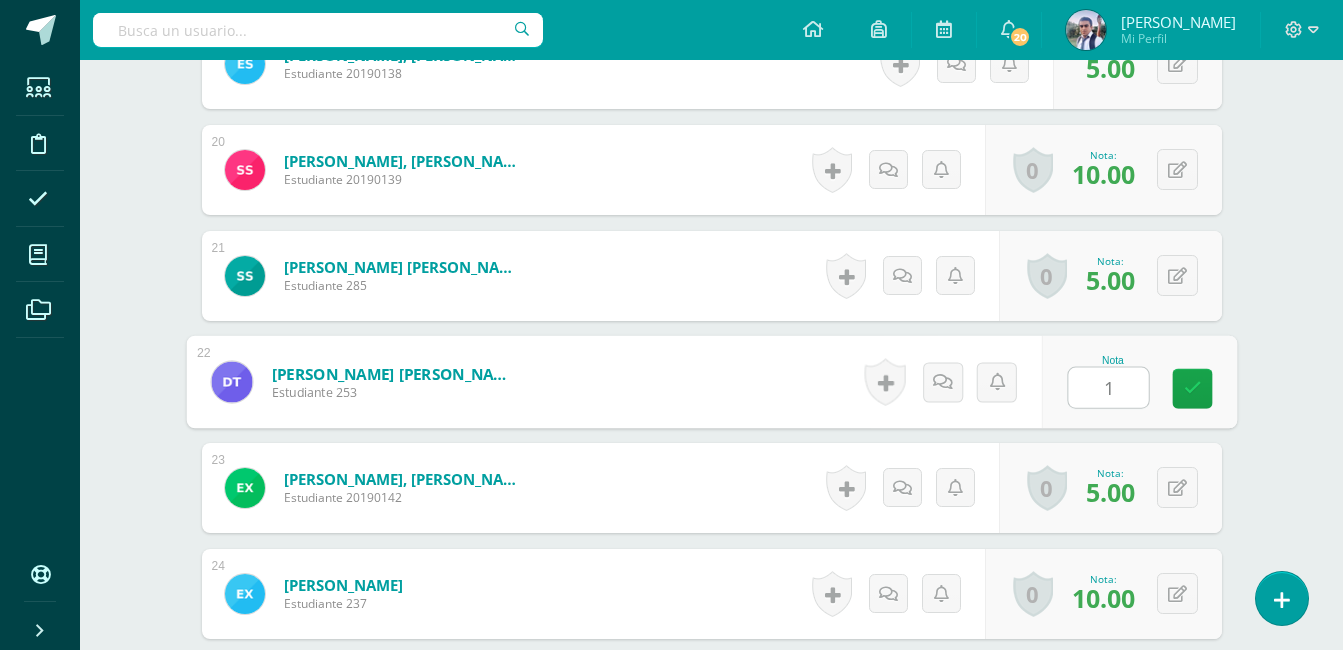 type on "10" 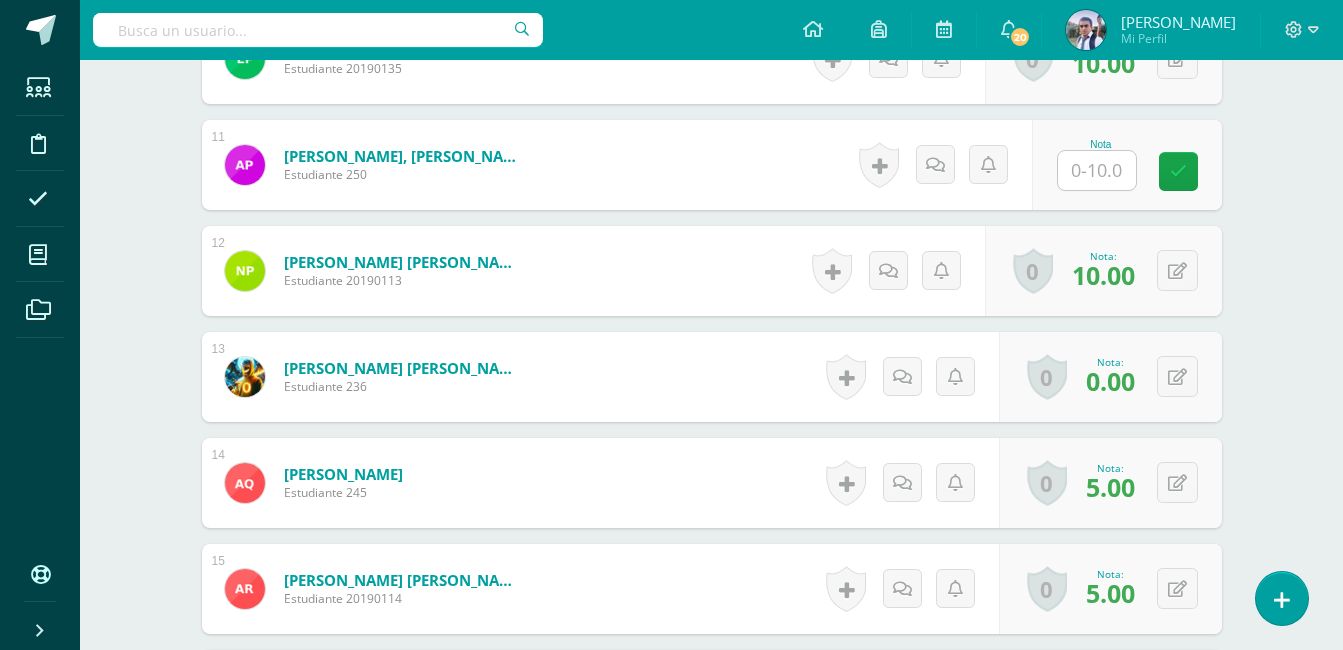 scroll, scrollTop: 1617, scrollLeft: 0, axis: vertical 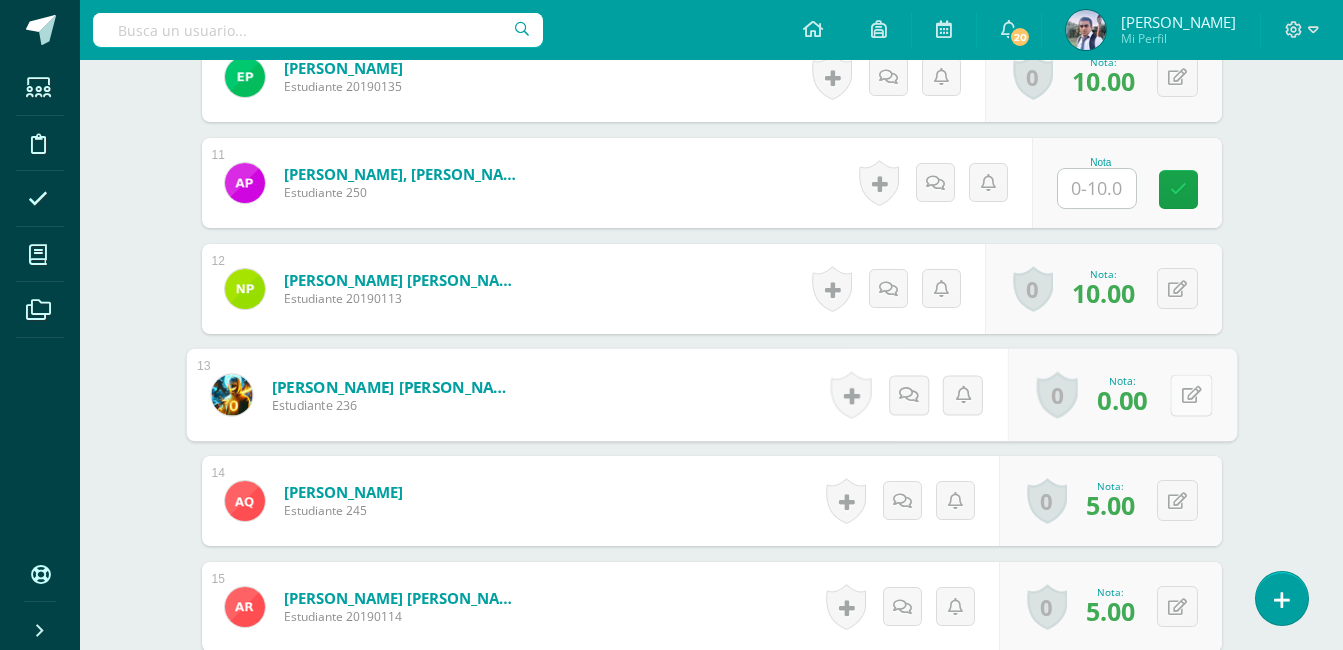click at bounding box center (1191, 394) 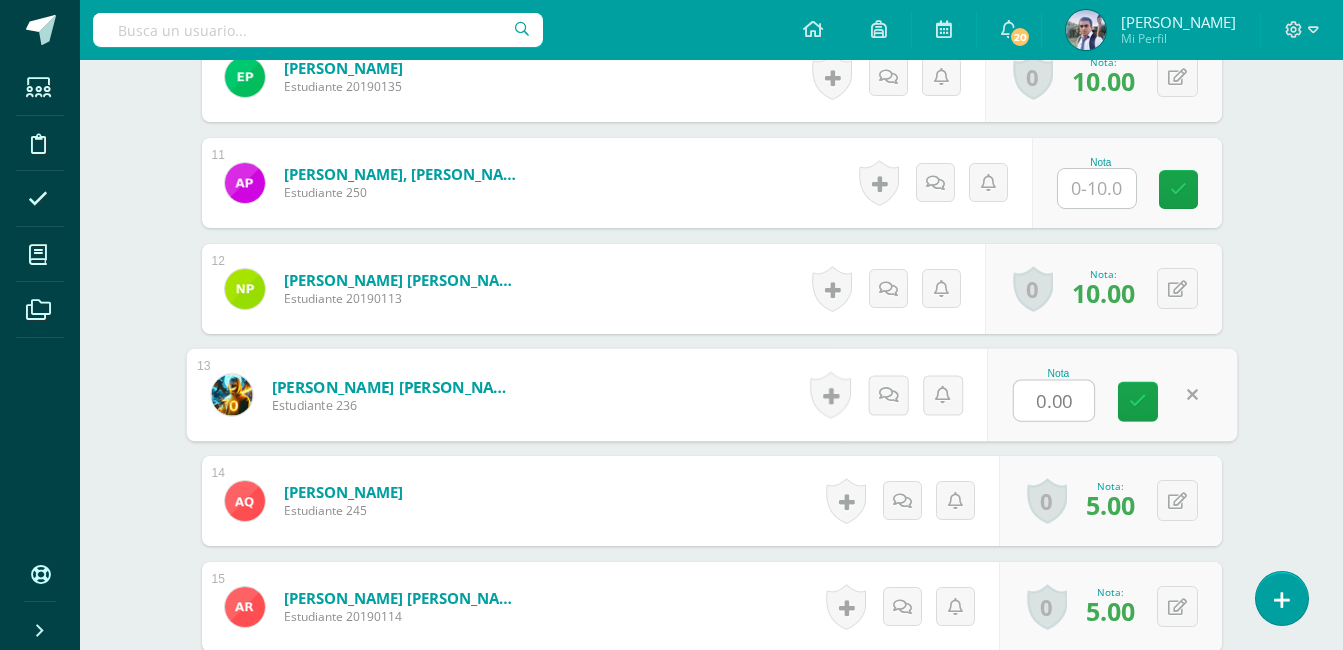 type on "6" 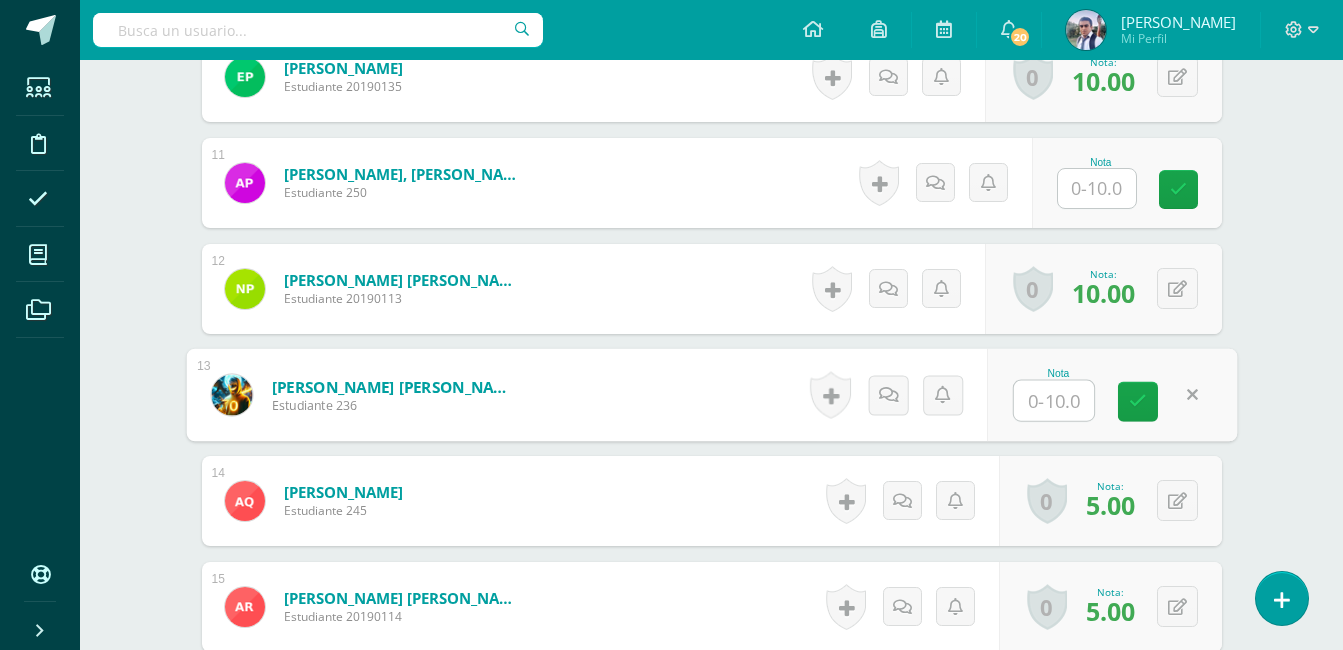 type on "5" 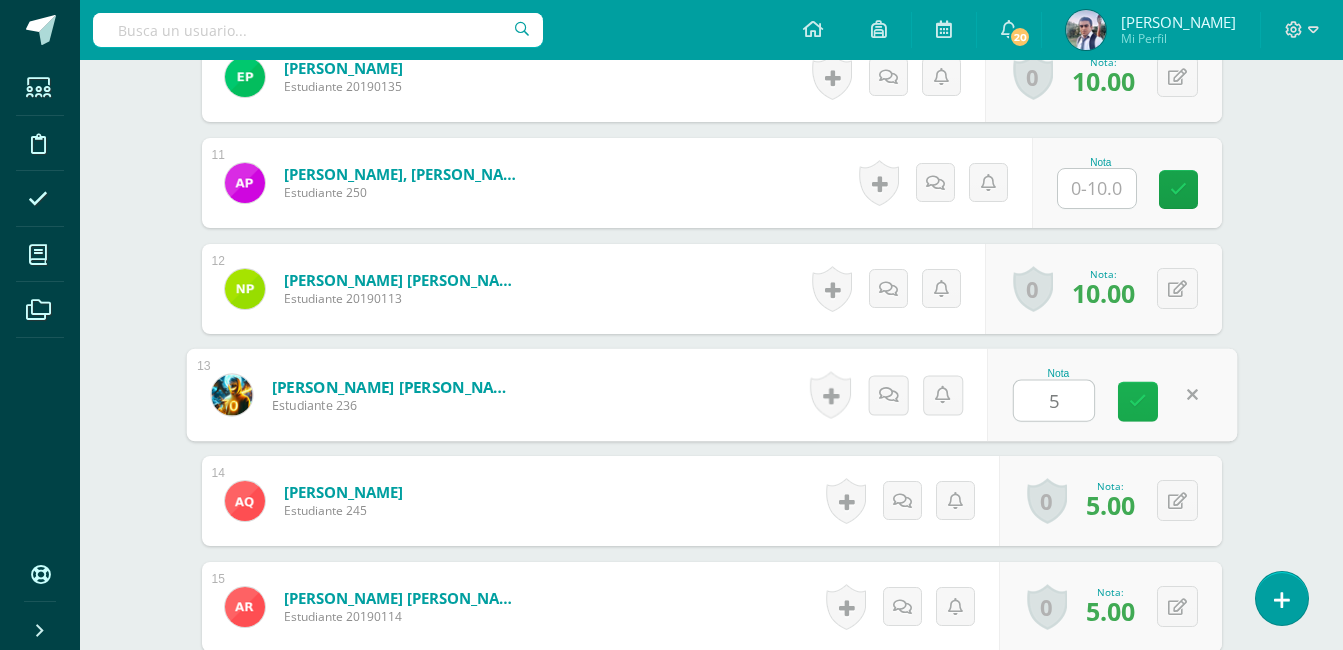 click at bounding box center [1138, 401] 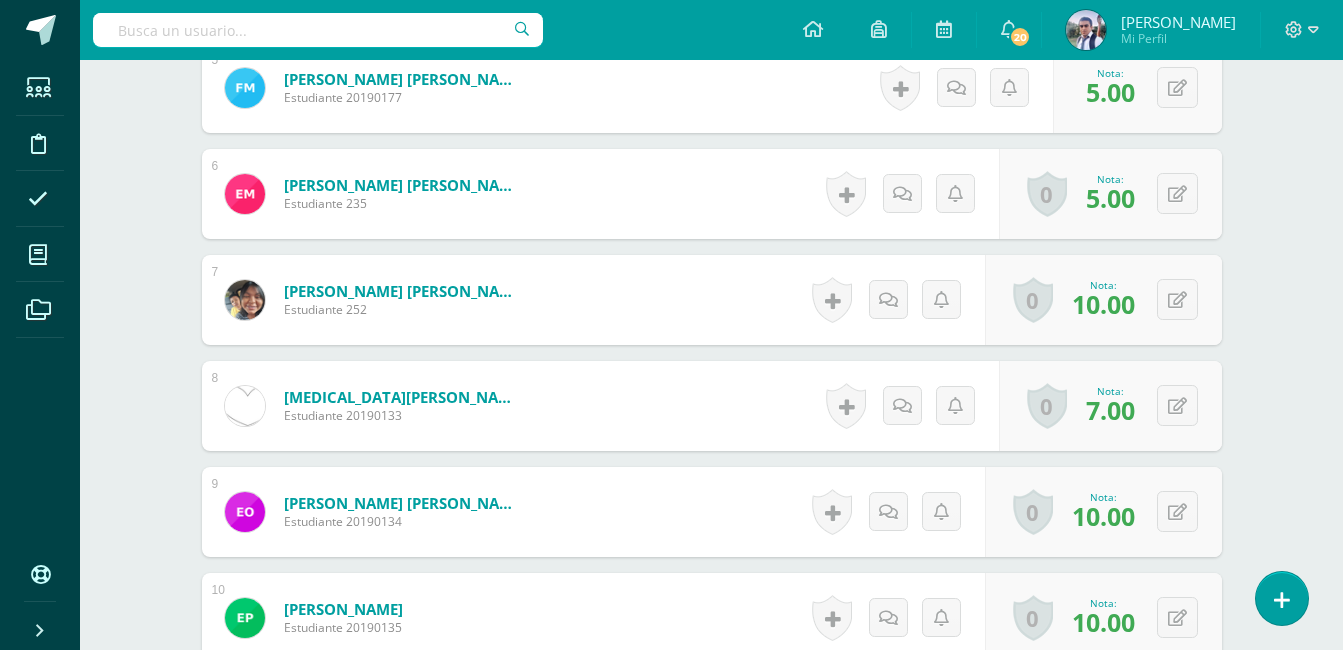 scroll, scrollTop: 1079, scrollLeft: 0, axis: vertical 